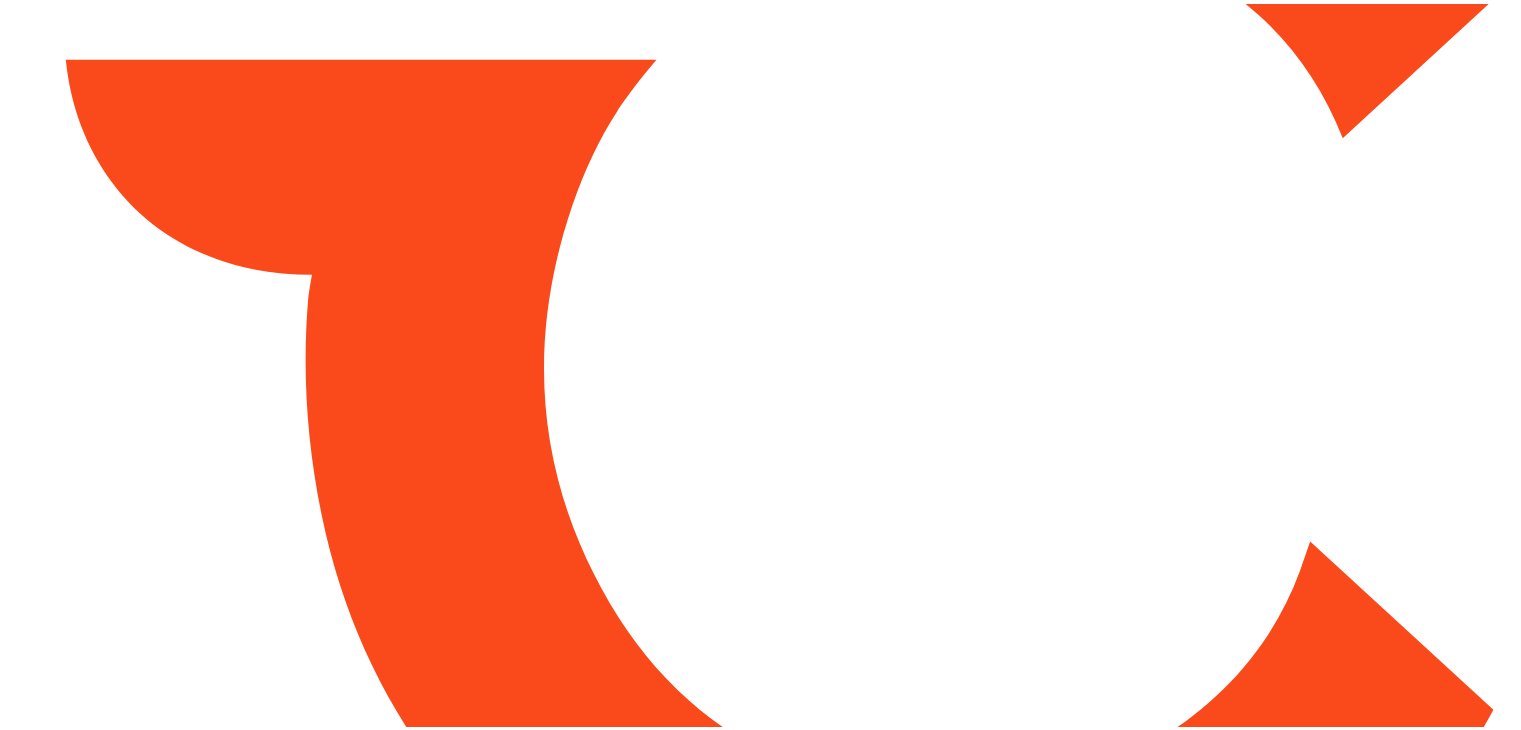 scroll, scrollTop: 0, scrollLeft: 0, axis: both 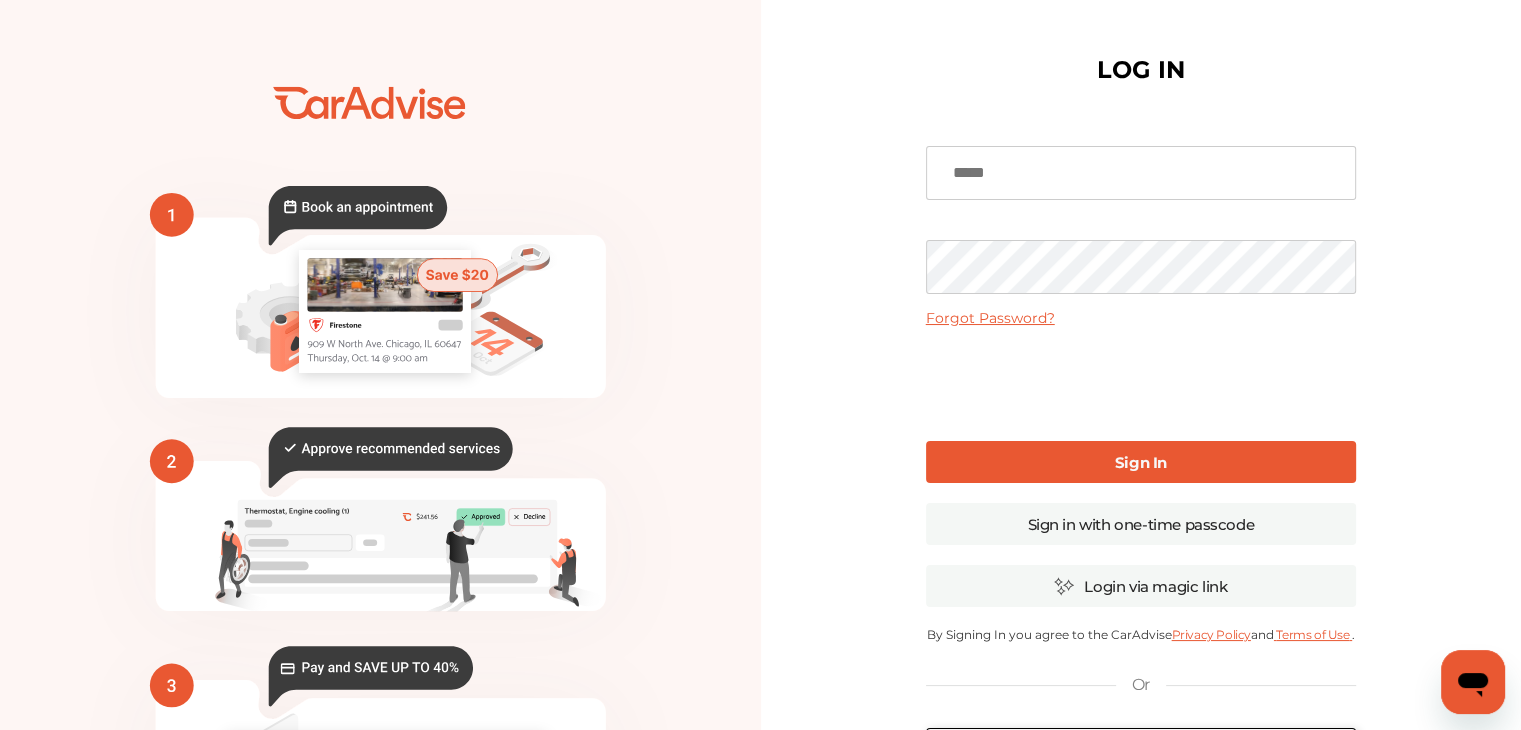 click at bounding box center (1141, 173) 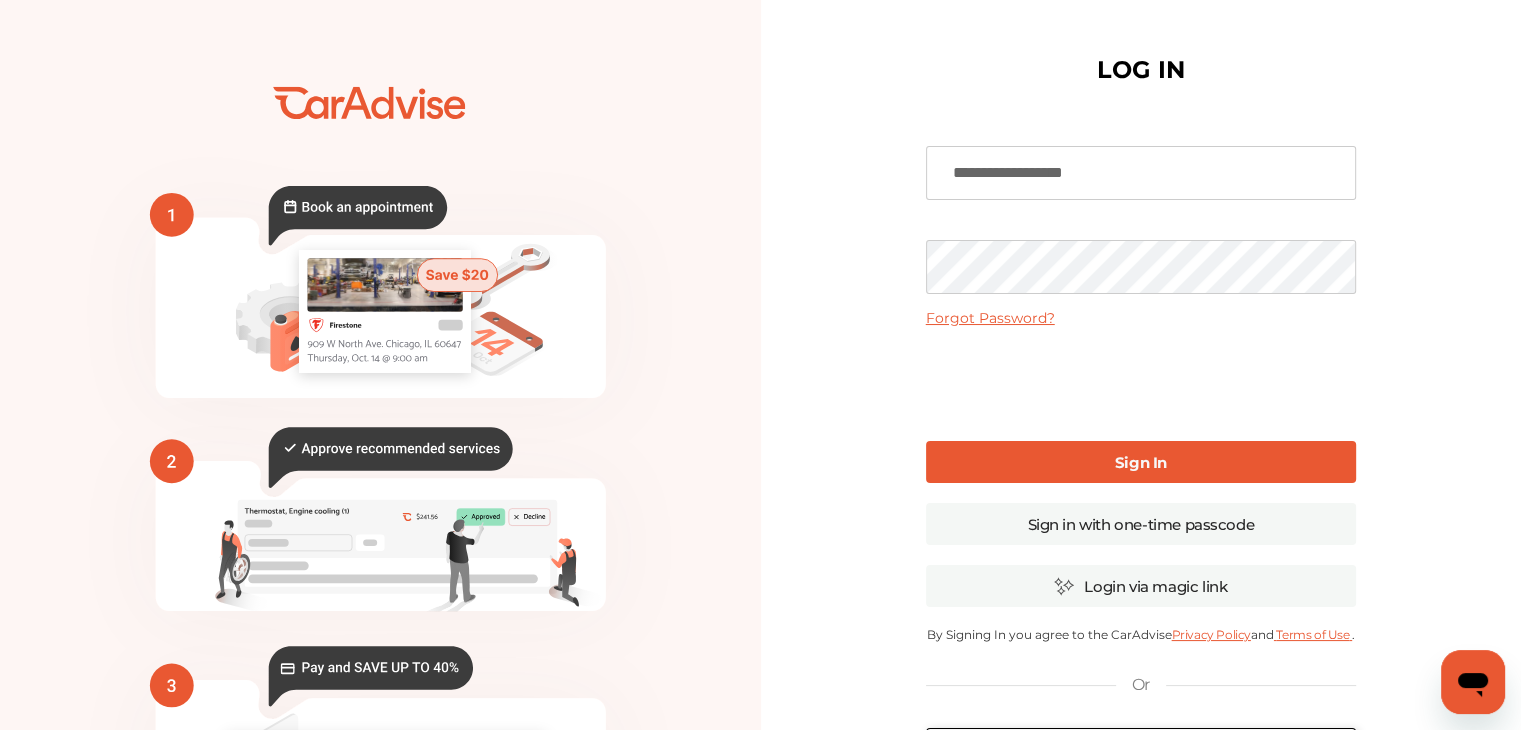 type on "**********" 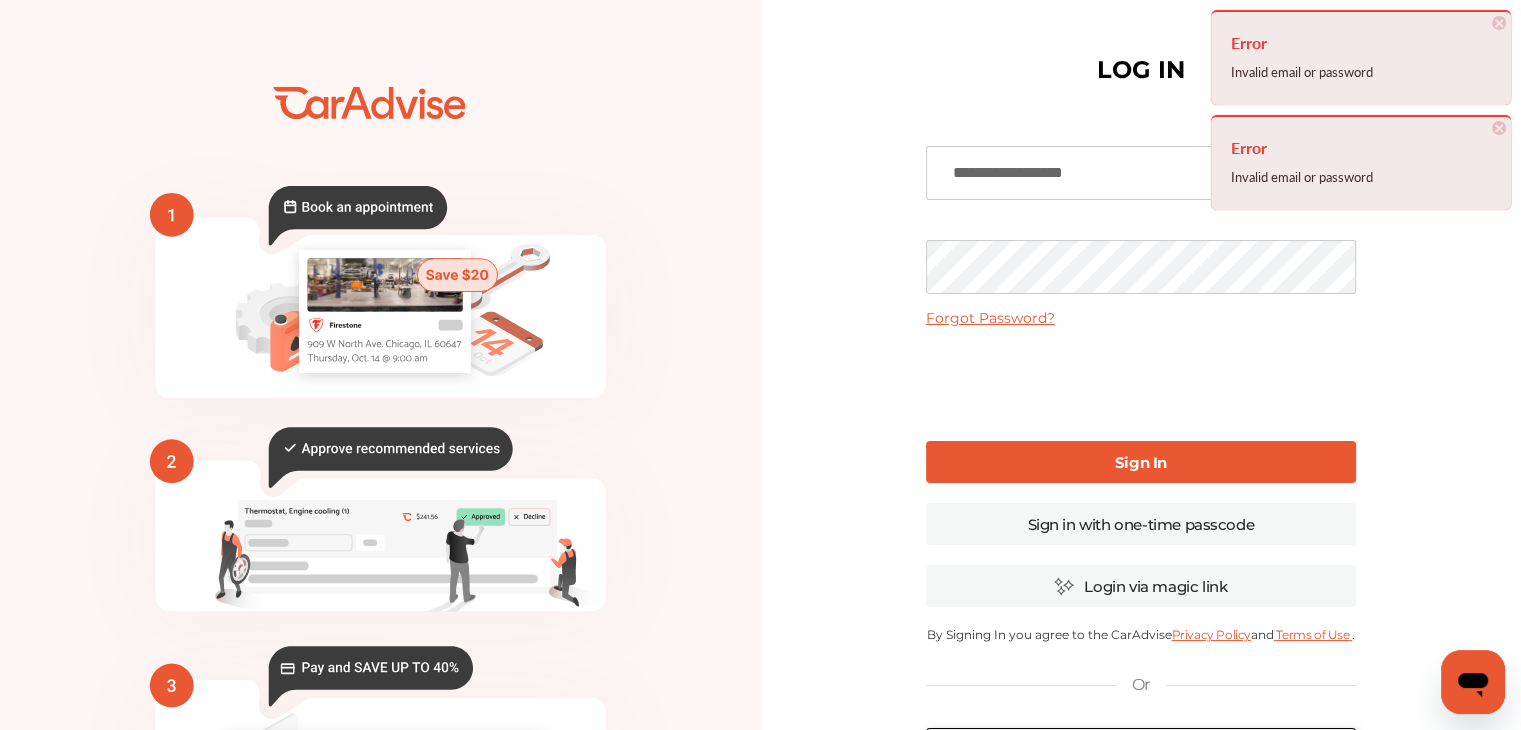 click on "**********" at bounding box center [1141, 487] 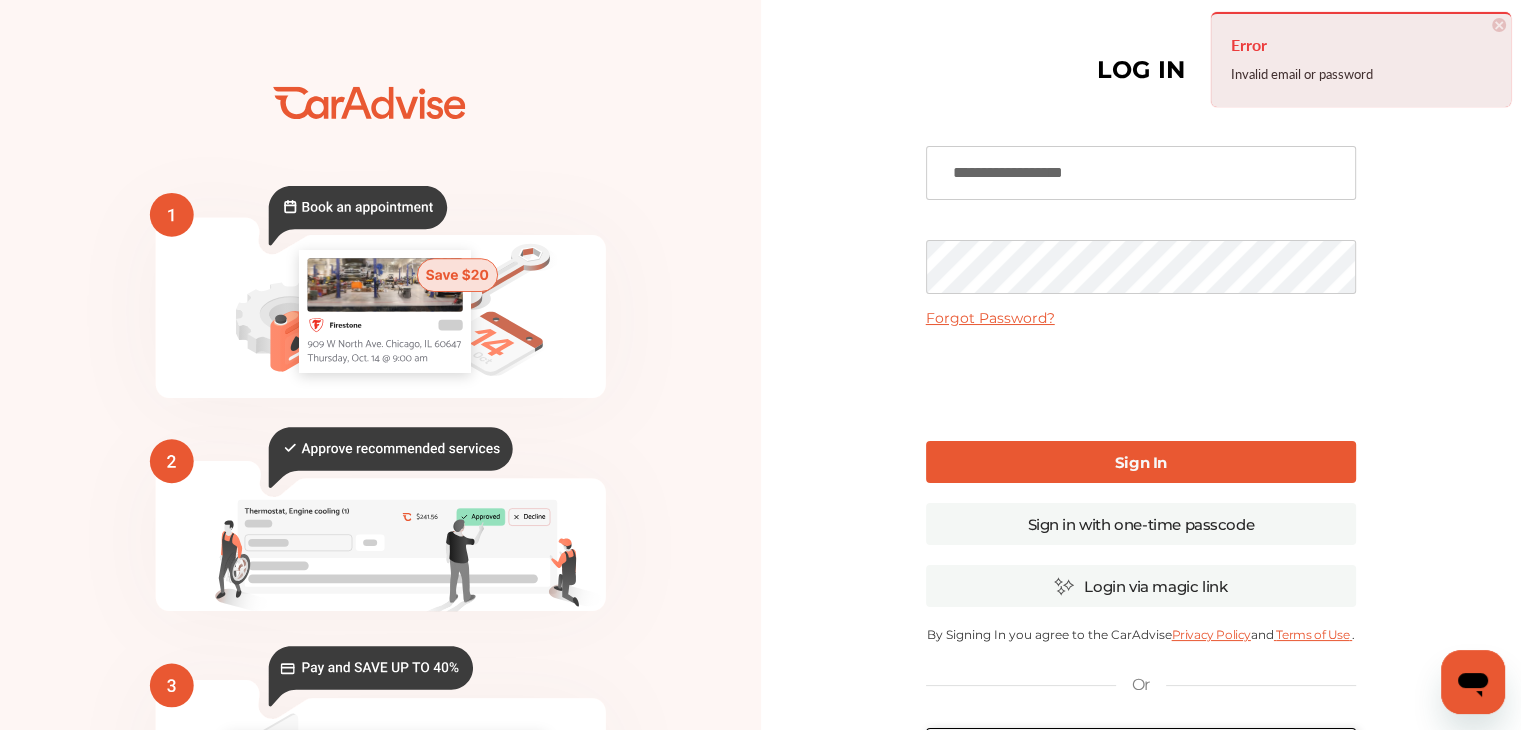 click on "Forgot Password?" at bounding box center [990, 318] 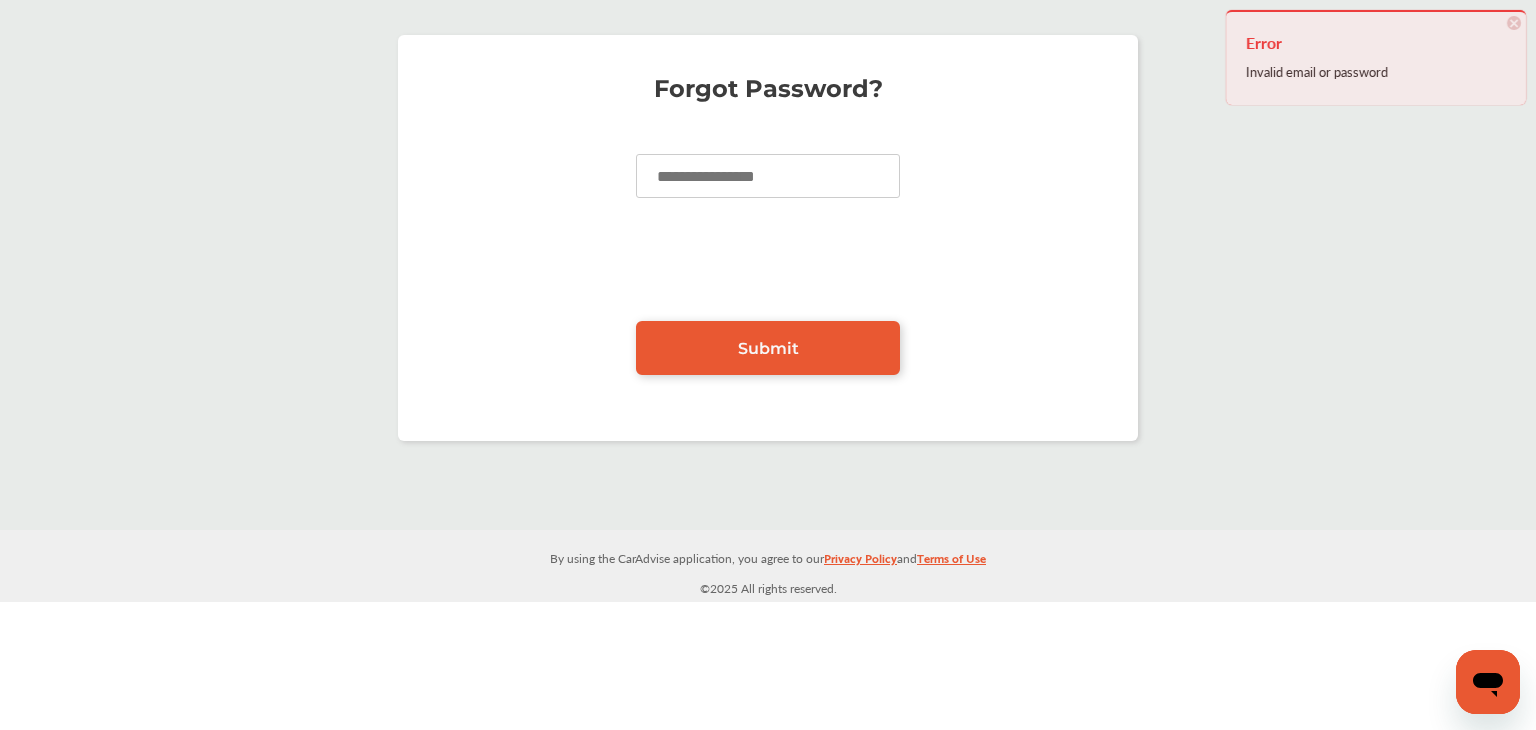 click at bounding box center (768, 176) 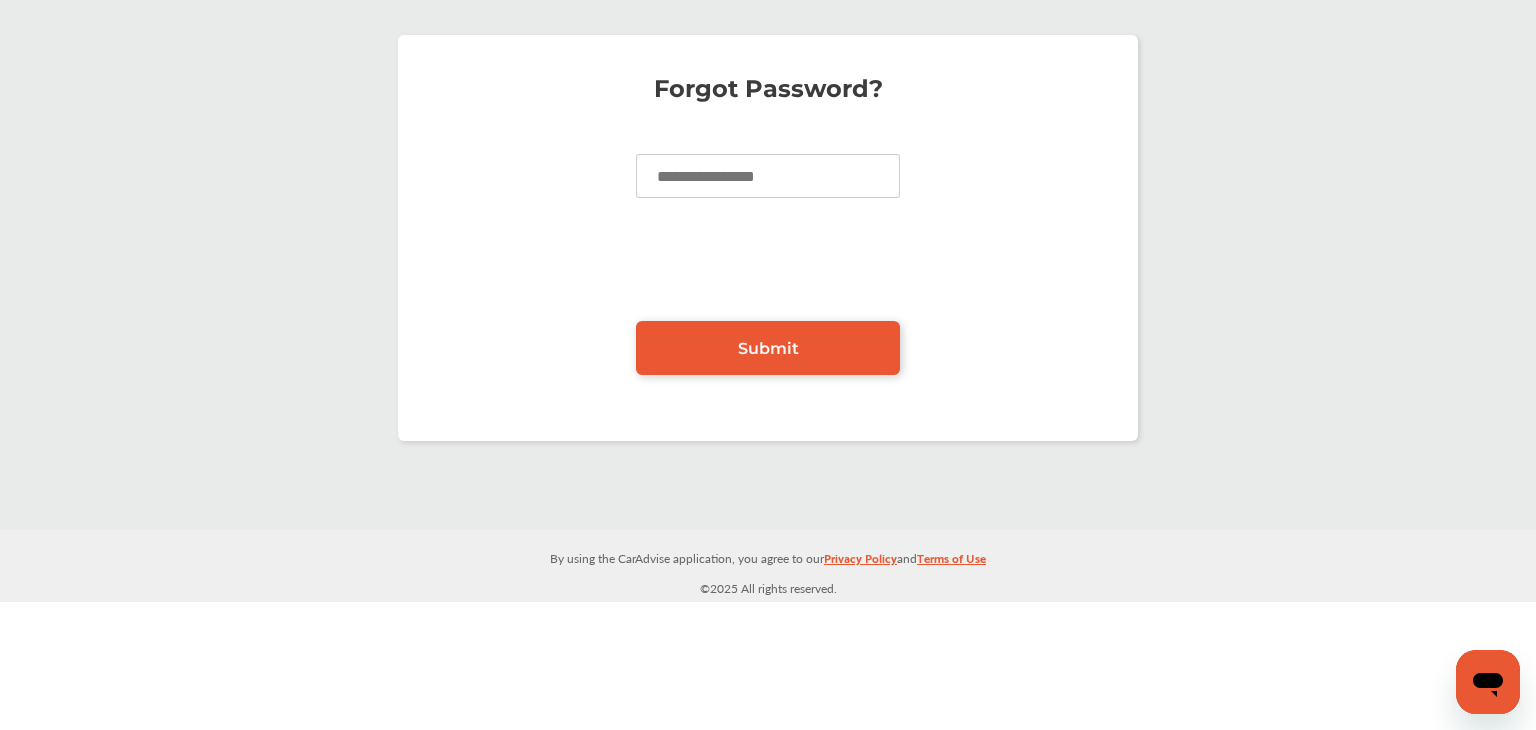 click at bounding box center [768, 176] 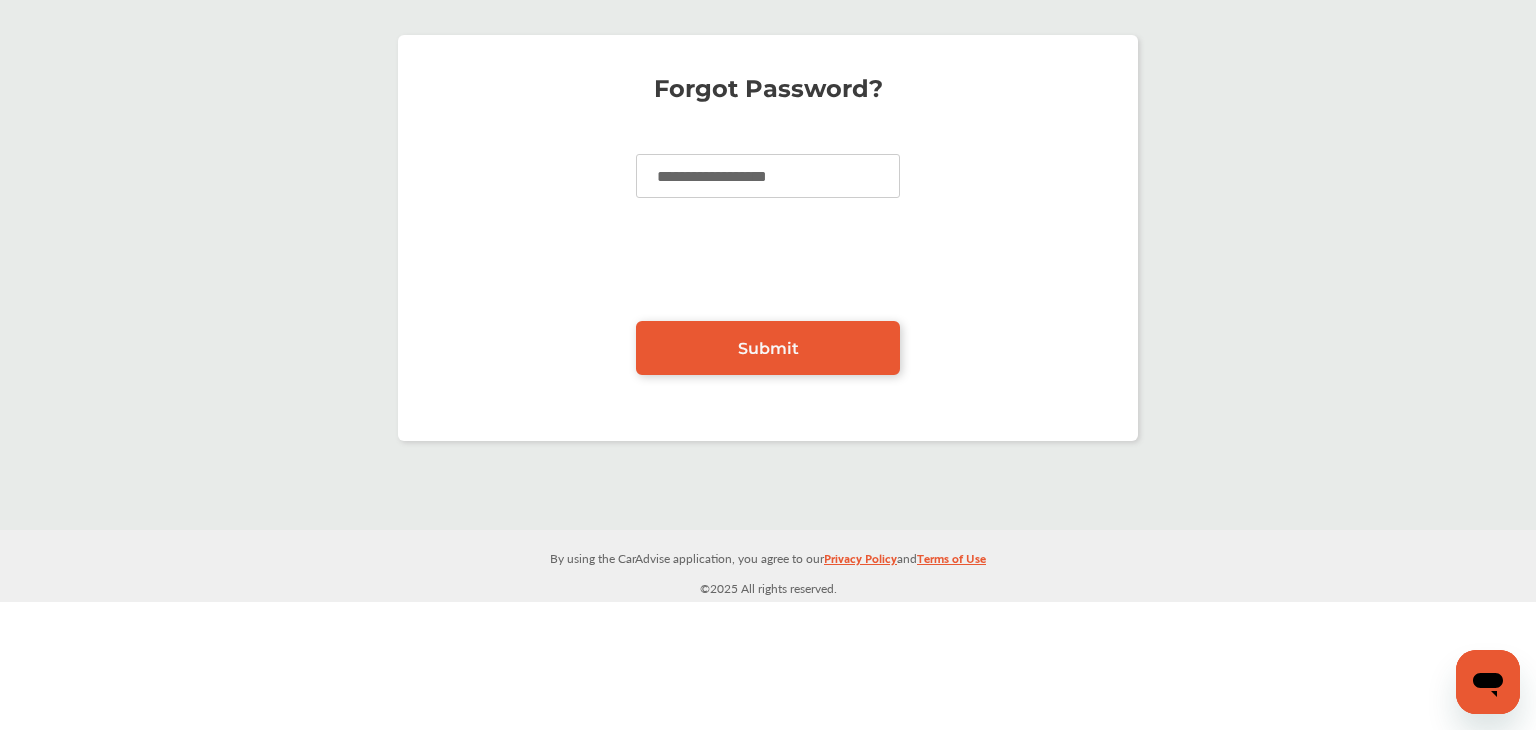type on "**********" 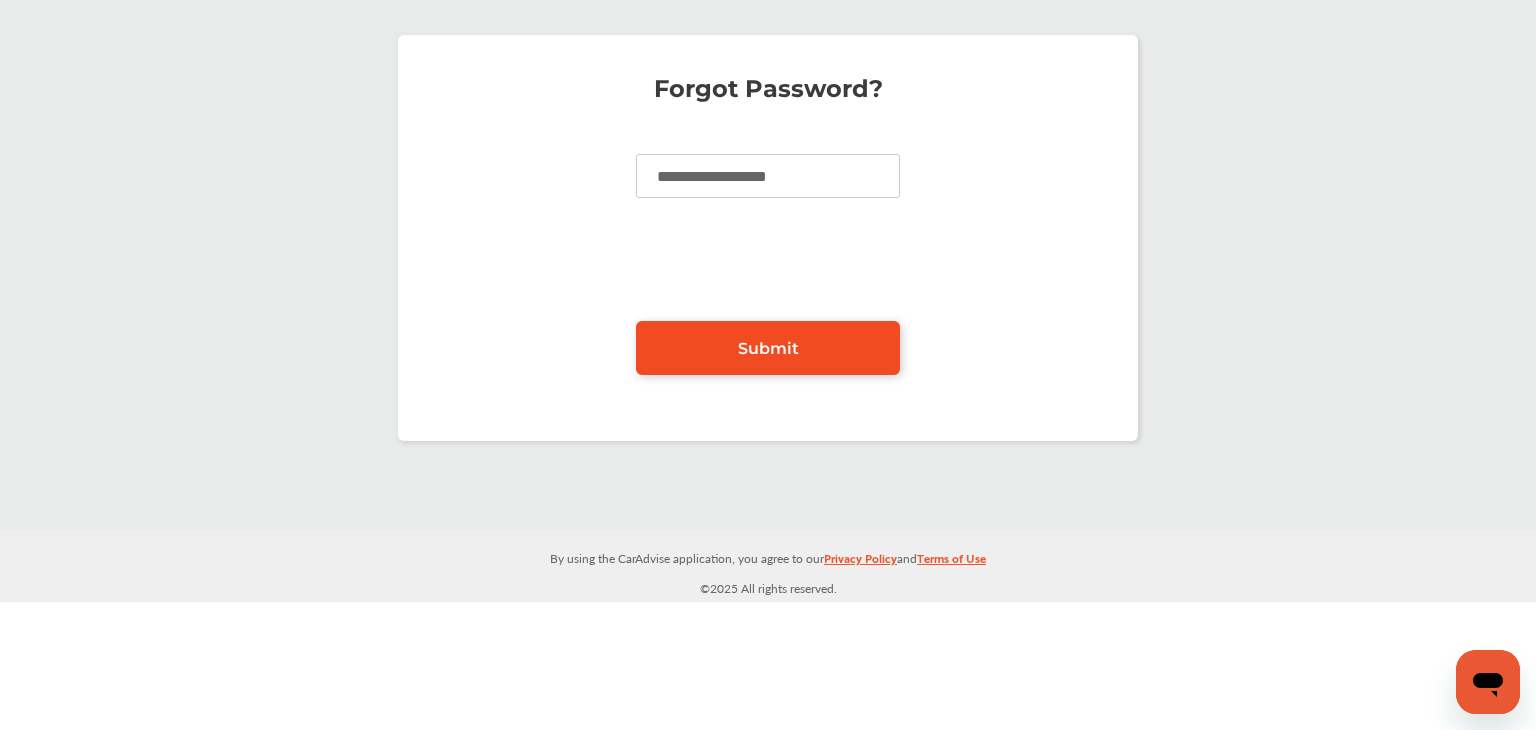 click on "Submit" at bounding box center (768, 348) 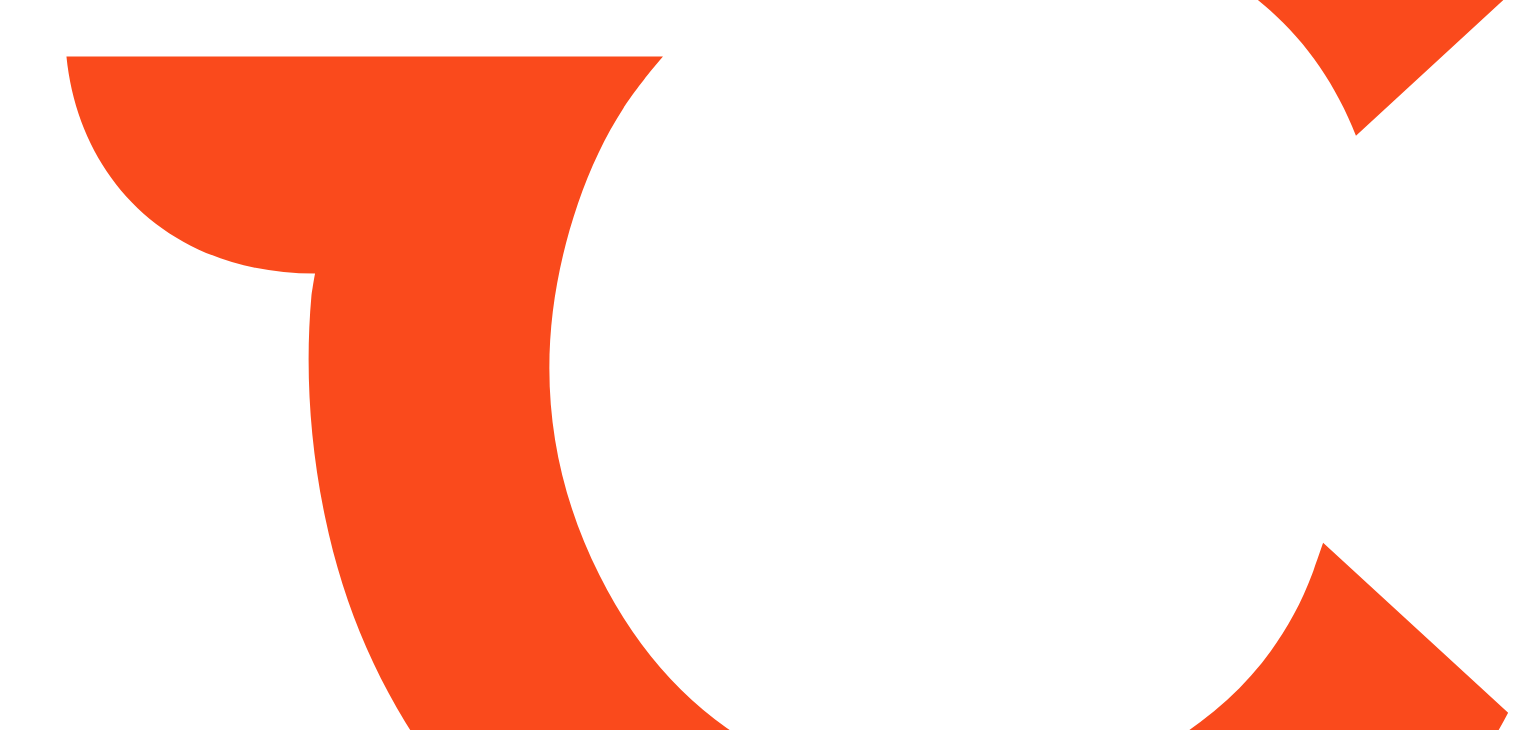 scroll, scrollTop: 0, scrollLeft: 0, axis: both 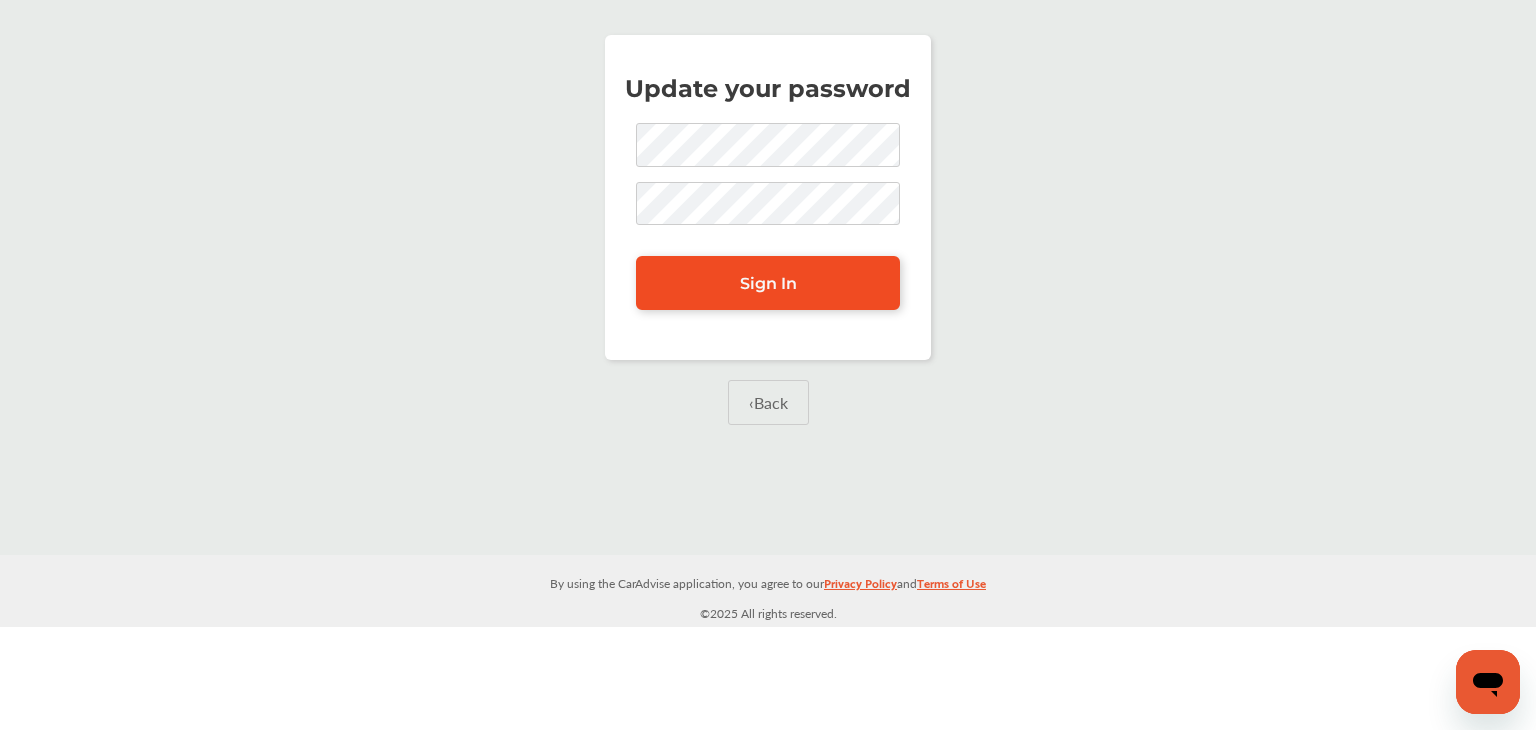 click on "Sign In" at bounding box center (768, 283) 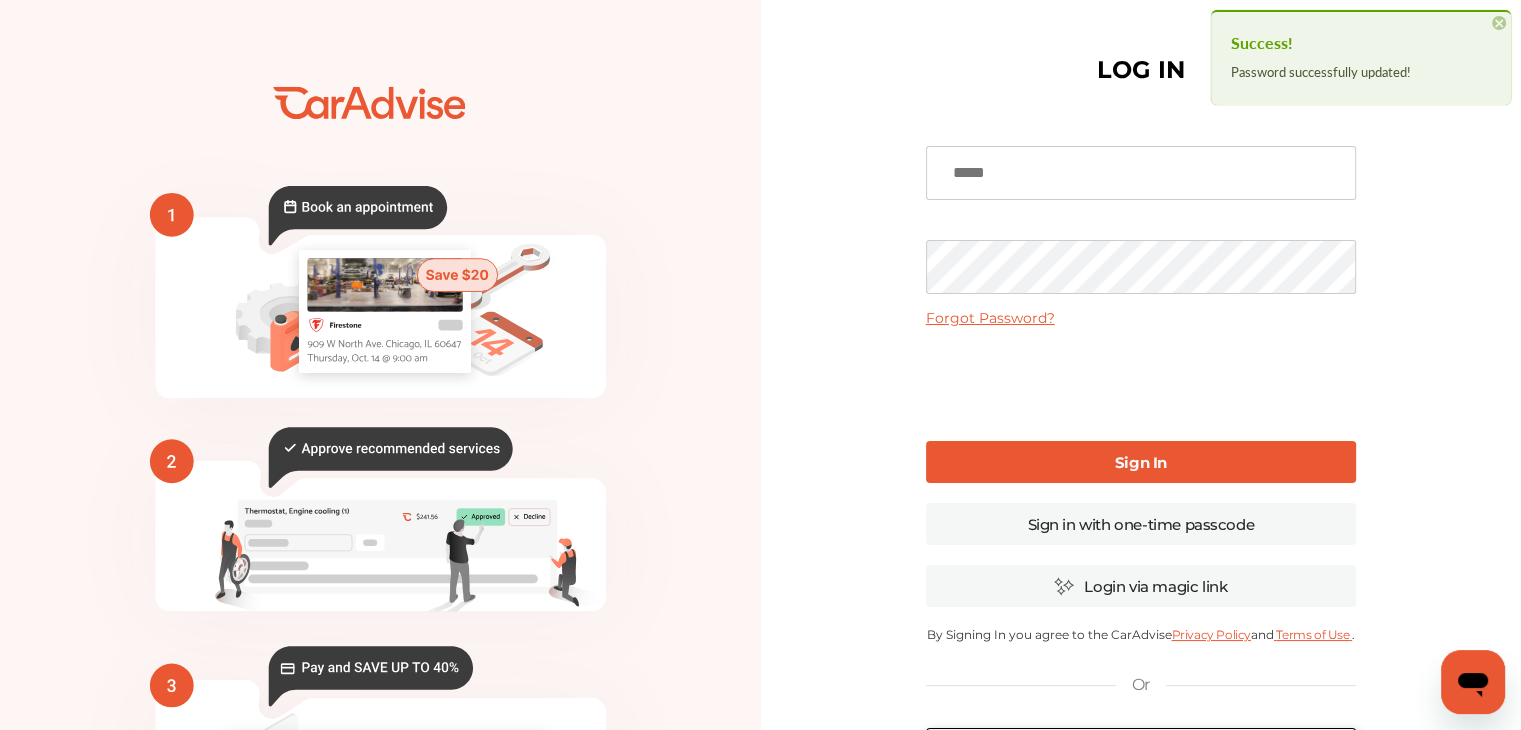 click at bounding box center (1141, 173) 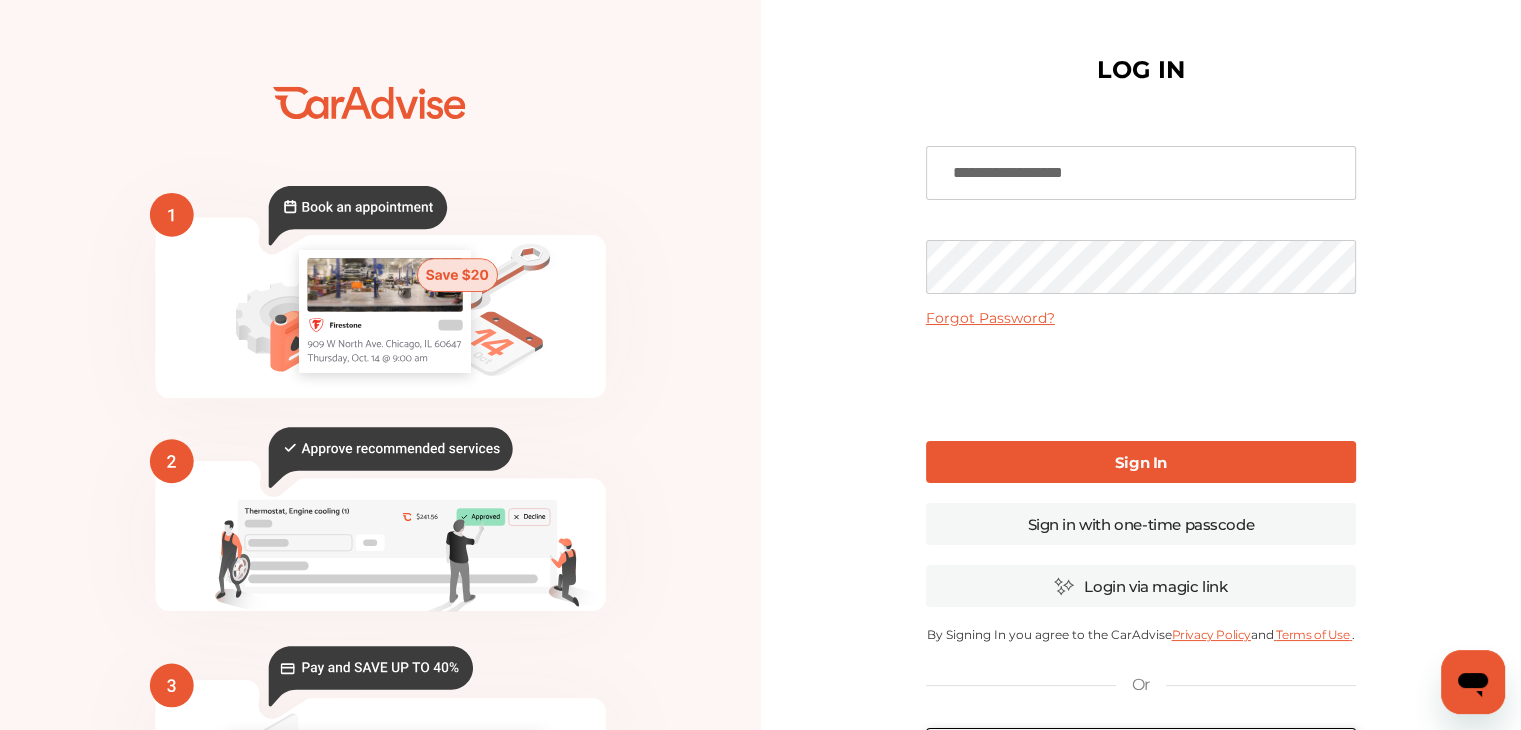 type on "**********" 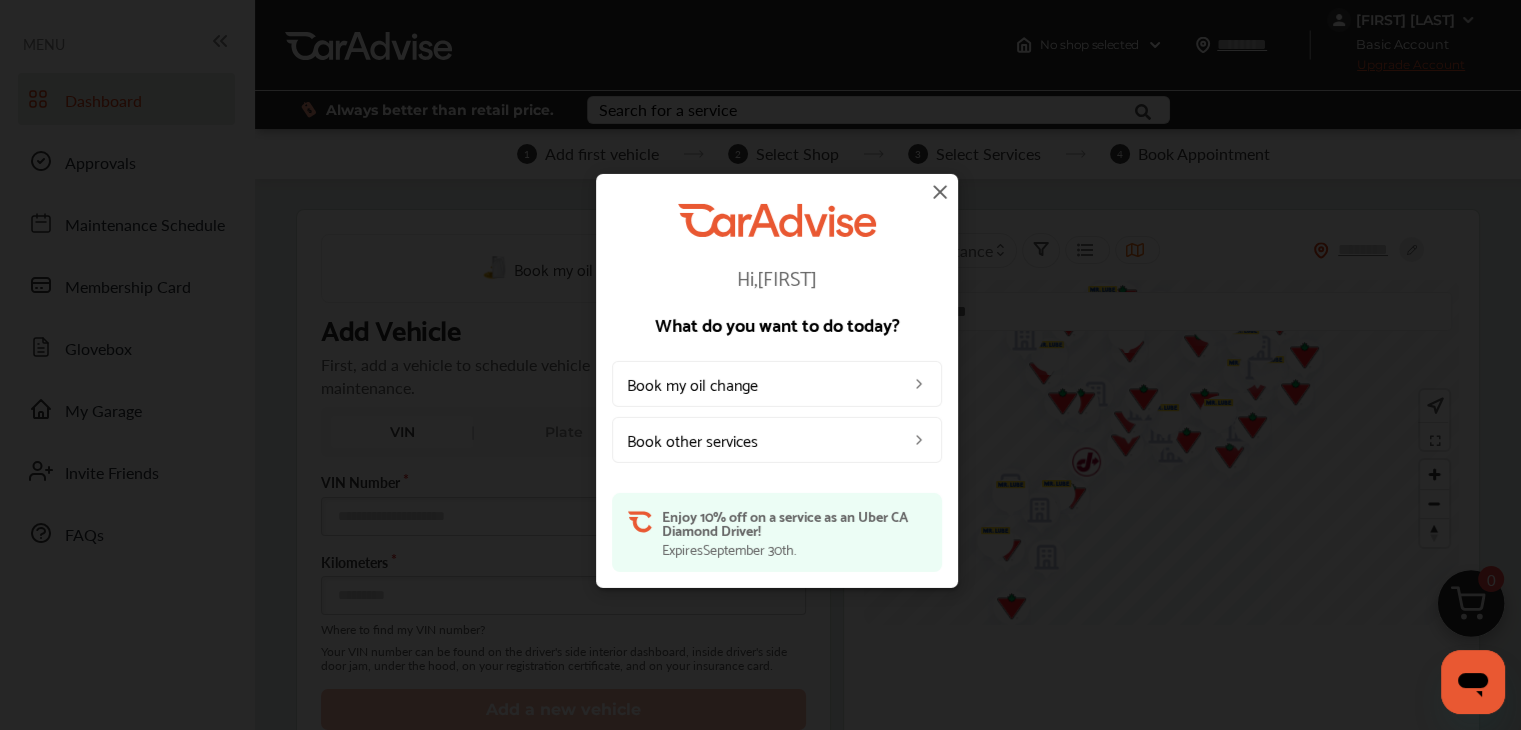 click on "Book my oil change" at bounding box center [777, 384] 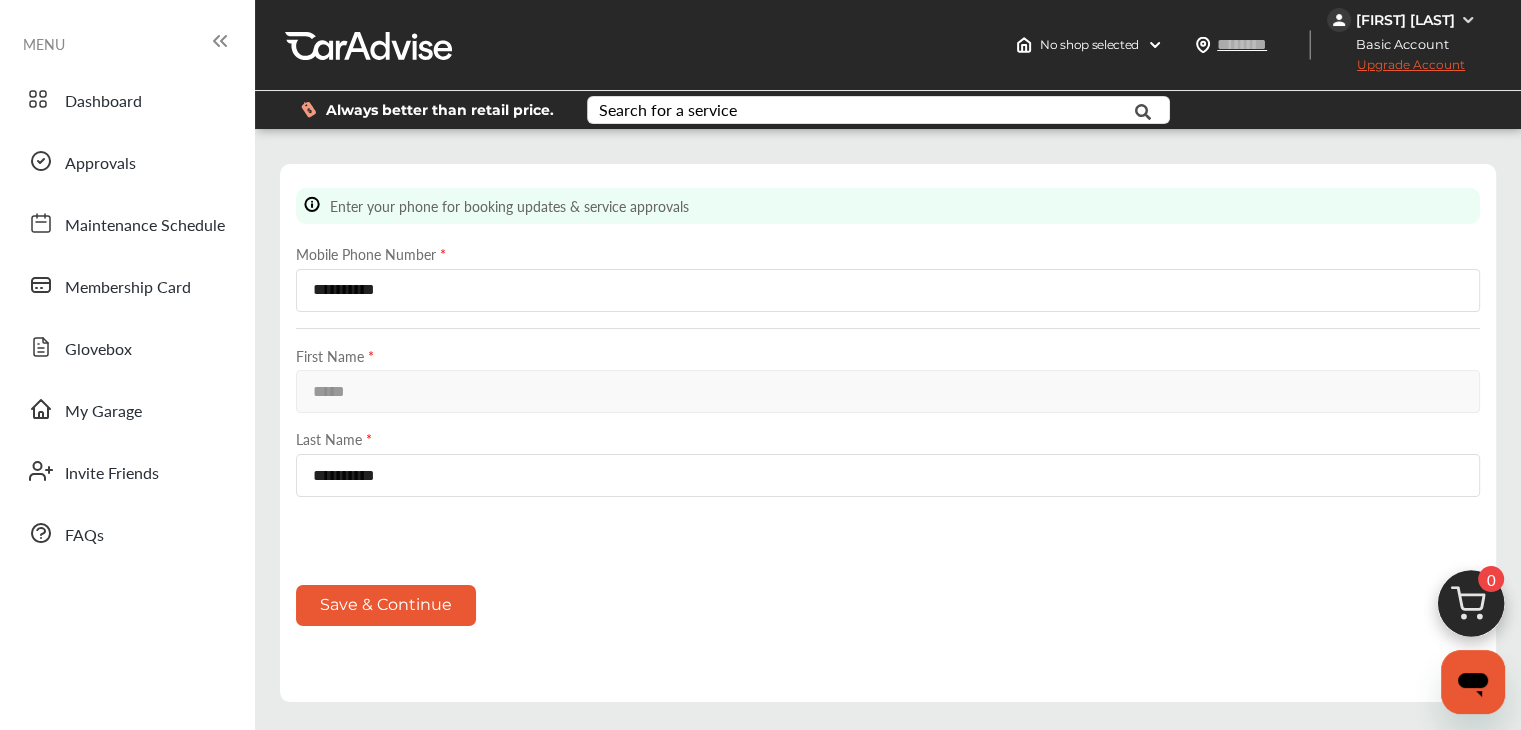 click on "Save & Continue" at bounding box center (386, 605) 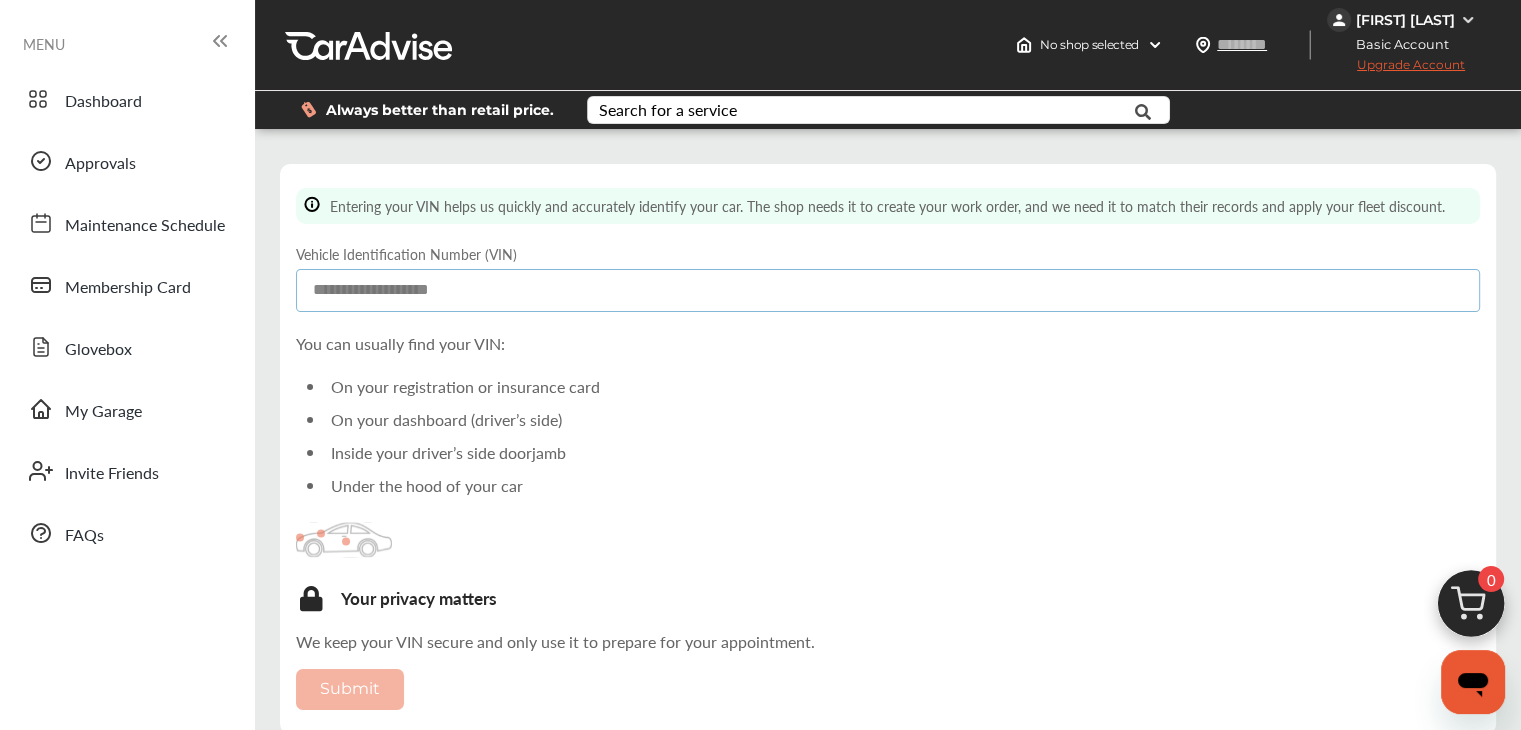 click at bounding box center (888, 290) 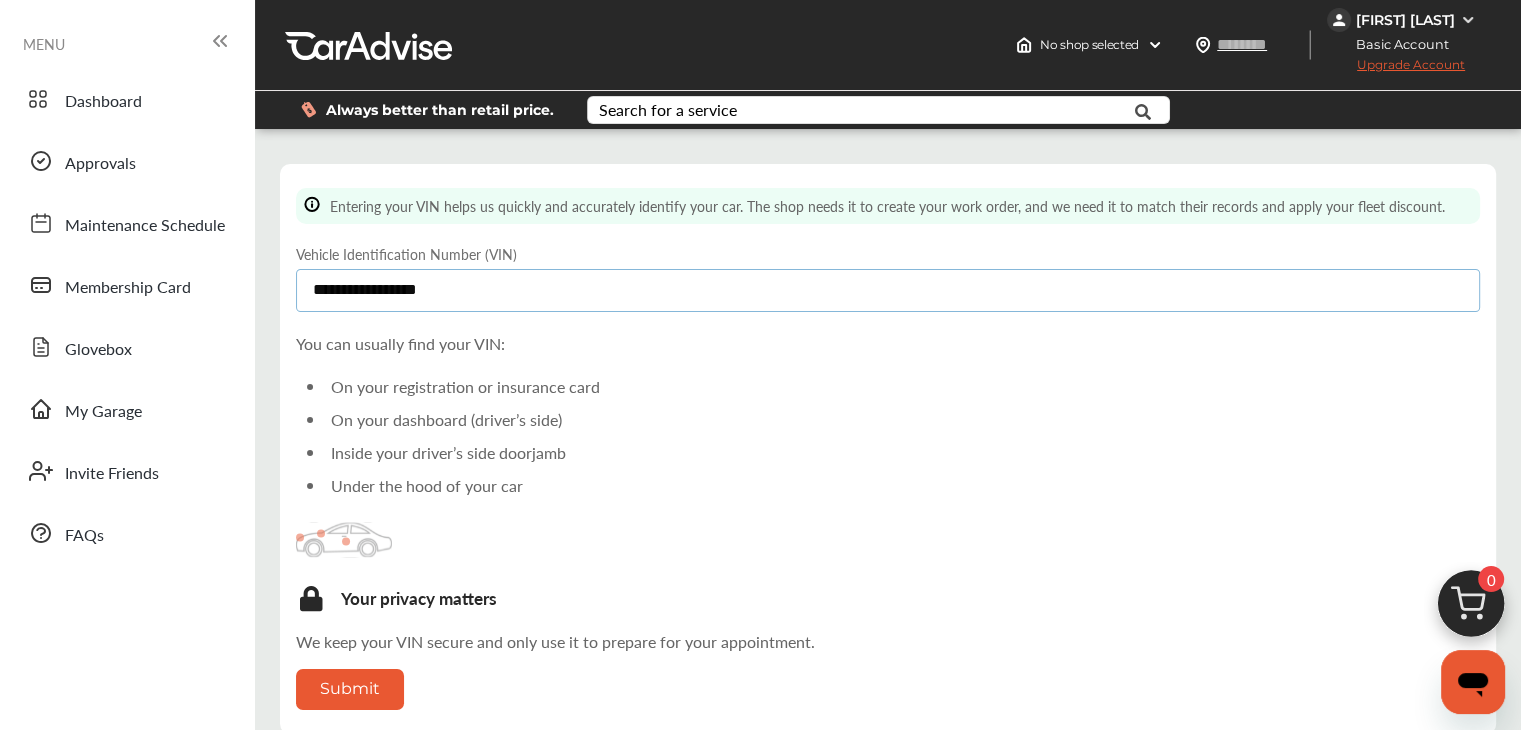 scroll, scrollTop: 3, scrollLeft: 0, axis: vertical 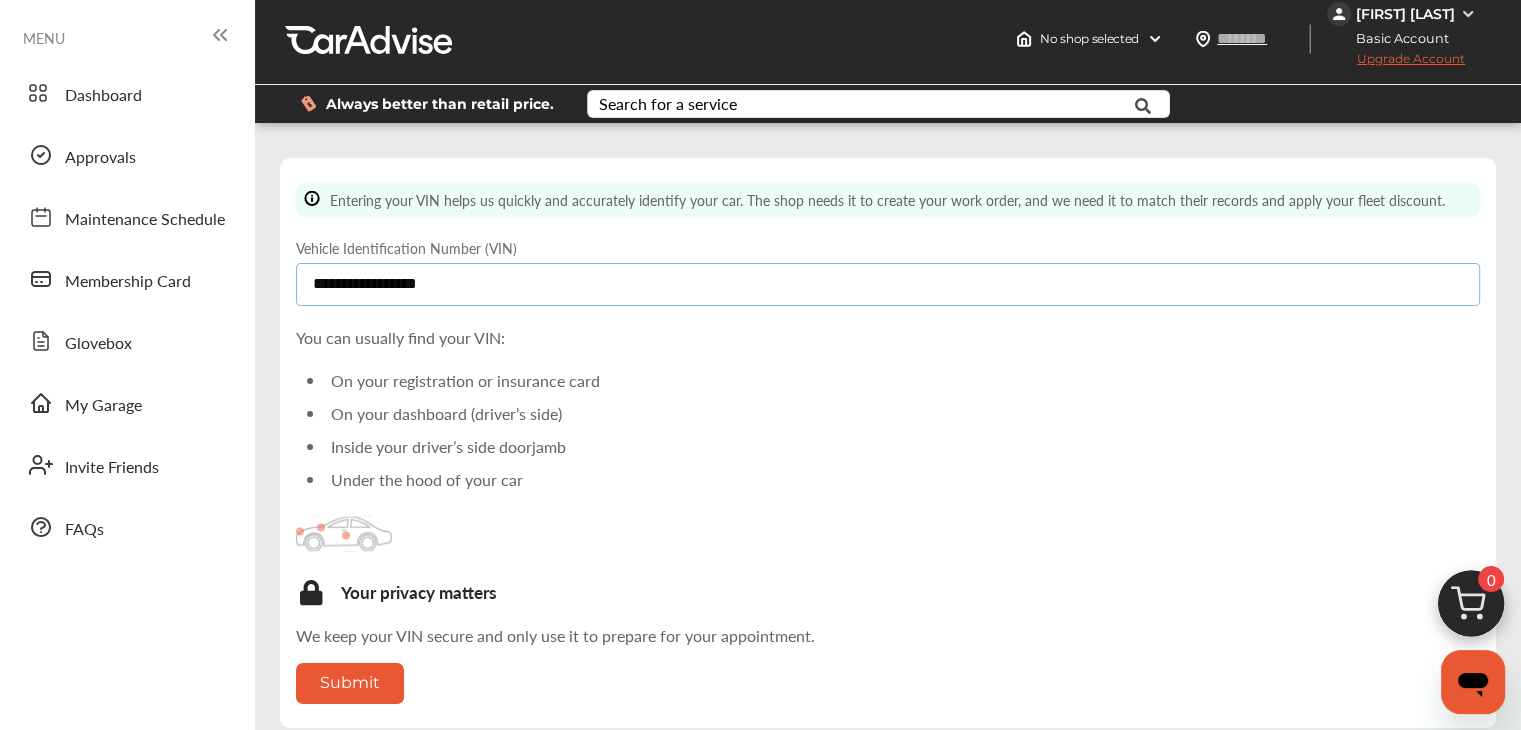 type on "**********" 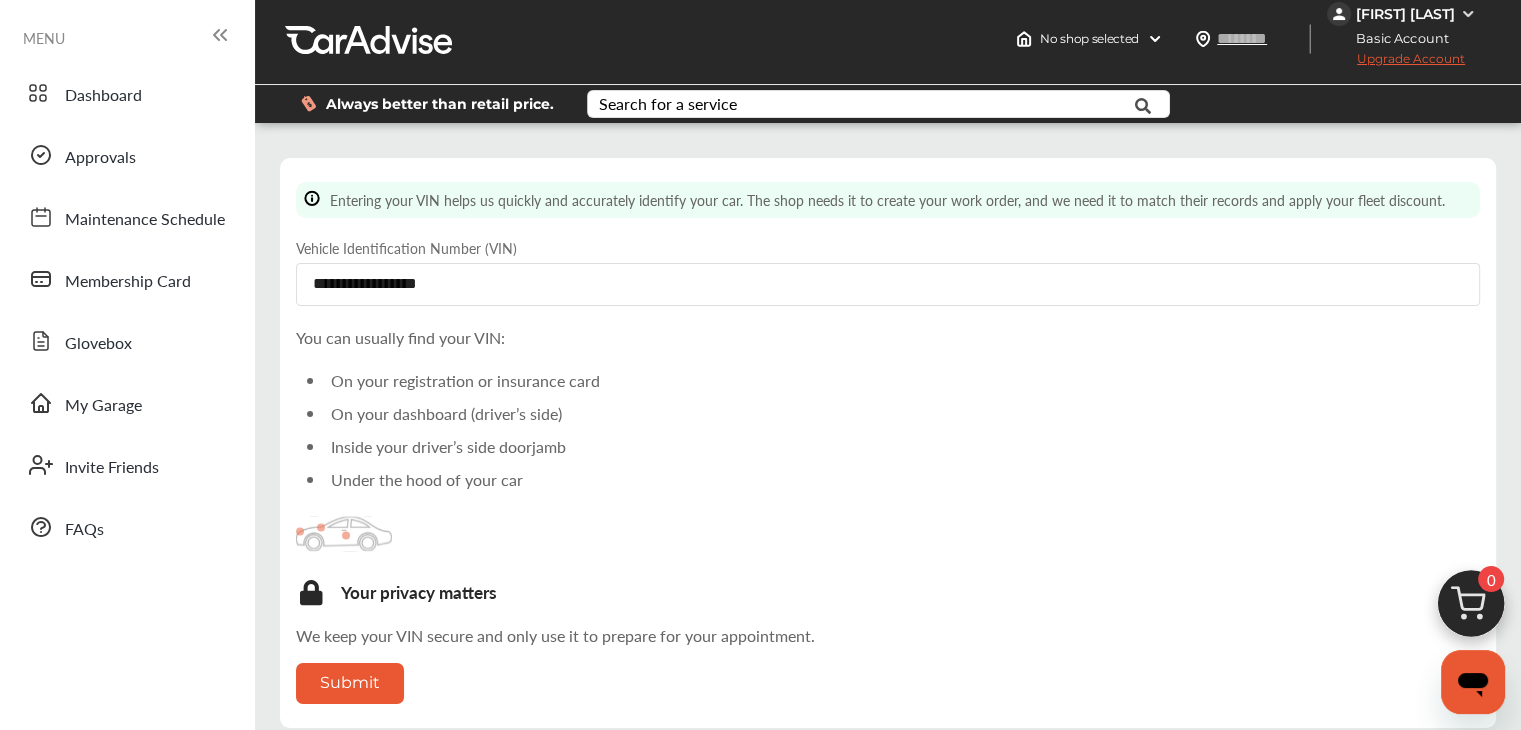 click on "Submit" at bounding box center (350, 683) 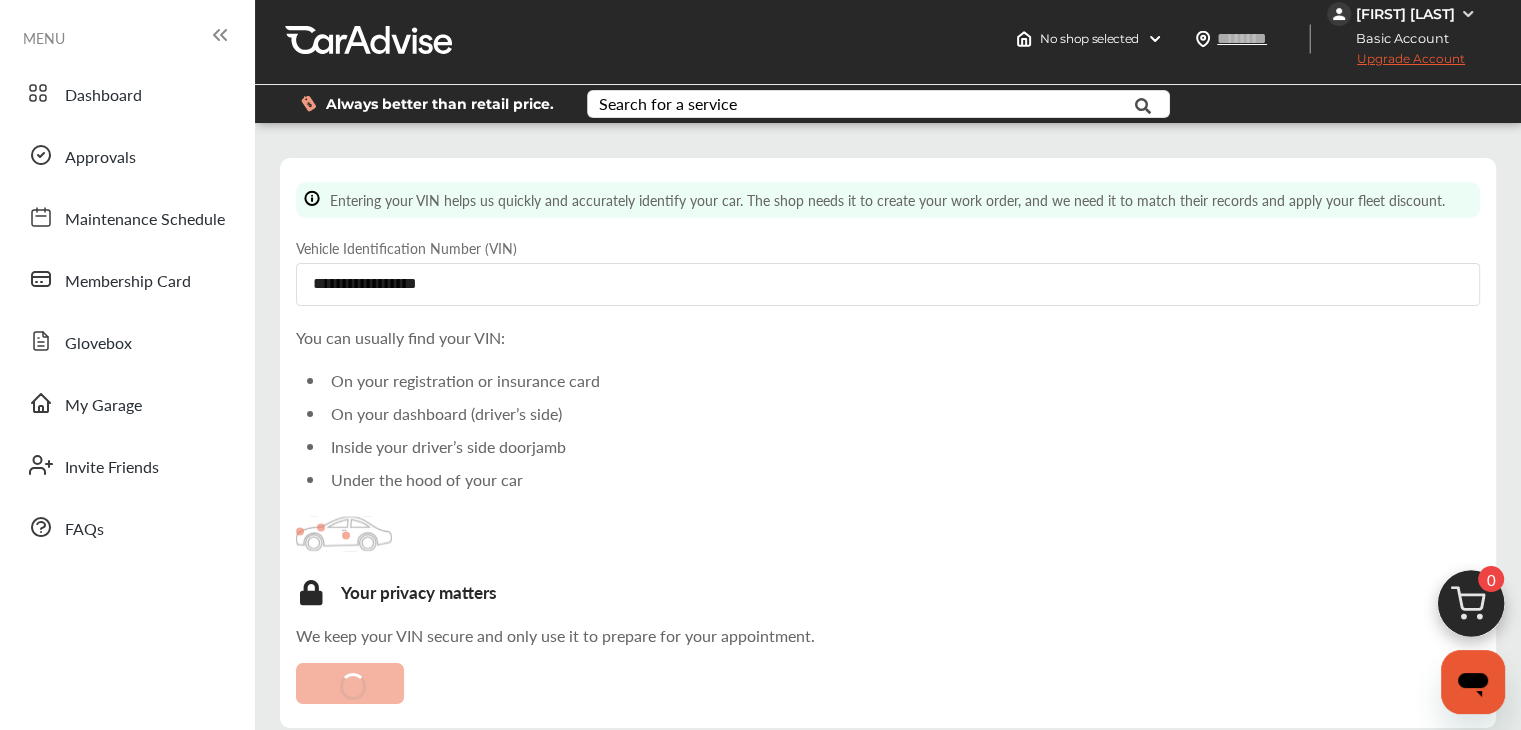 scroll, scrollTop: 0, scrollLeft: 0, axis: both 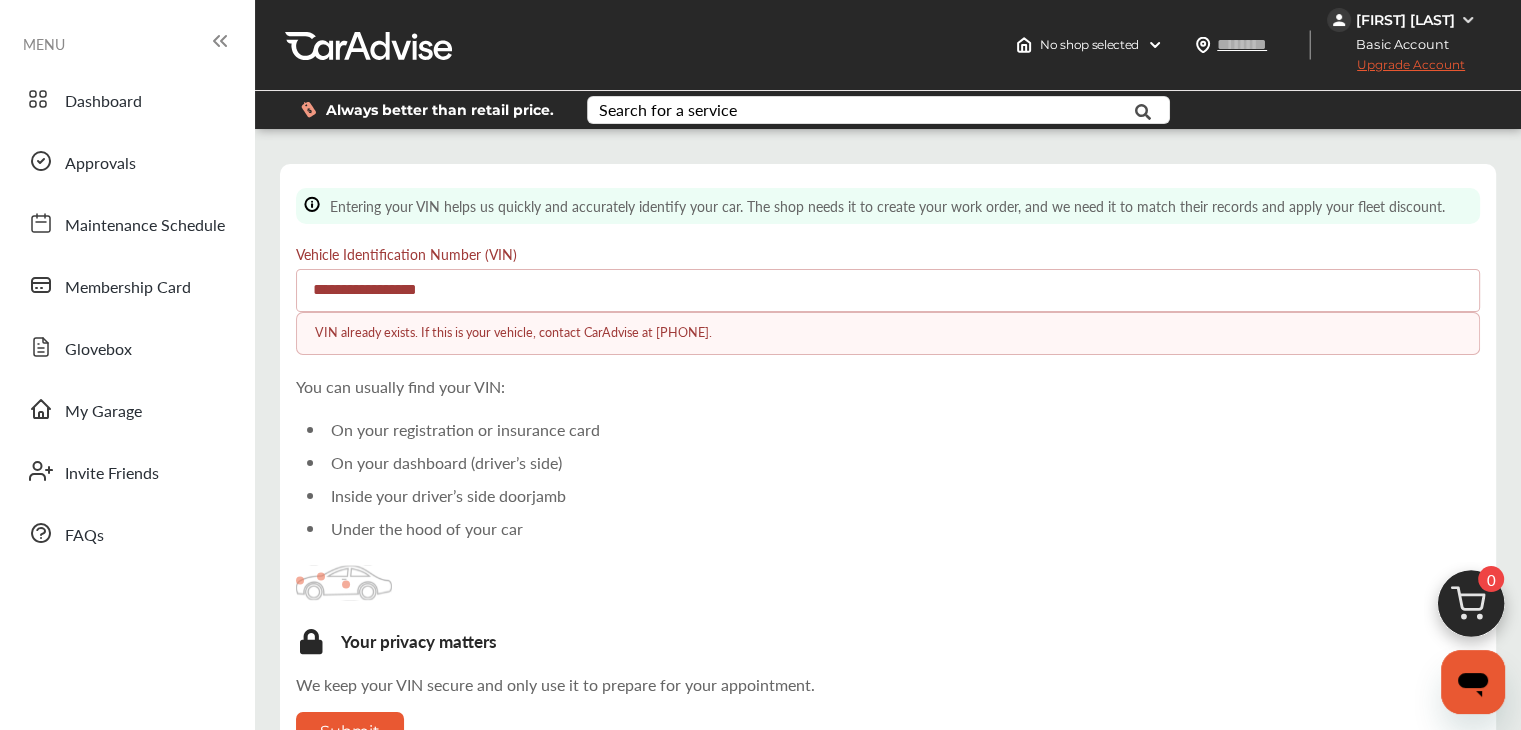 click on "**********" at bounding box center (888, 290) 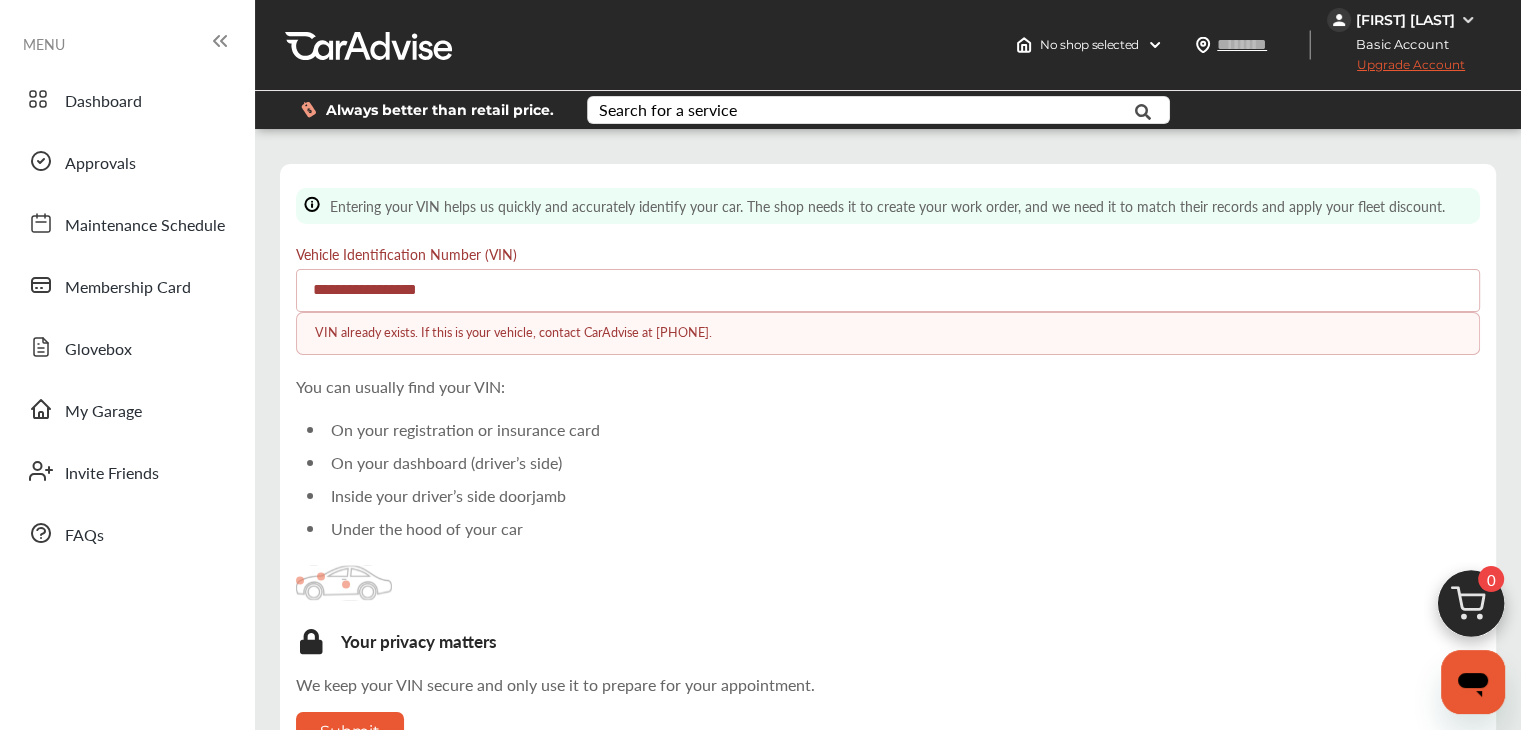 click on "**********" at bounding box center (888, 290) 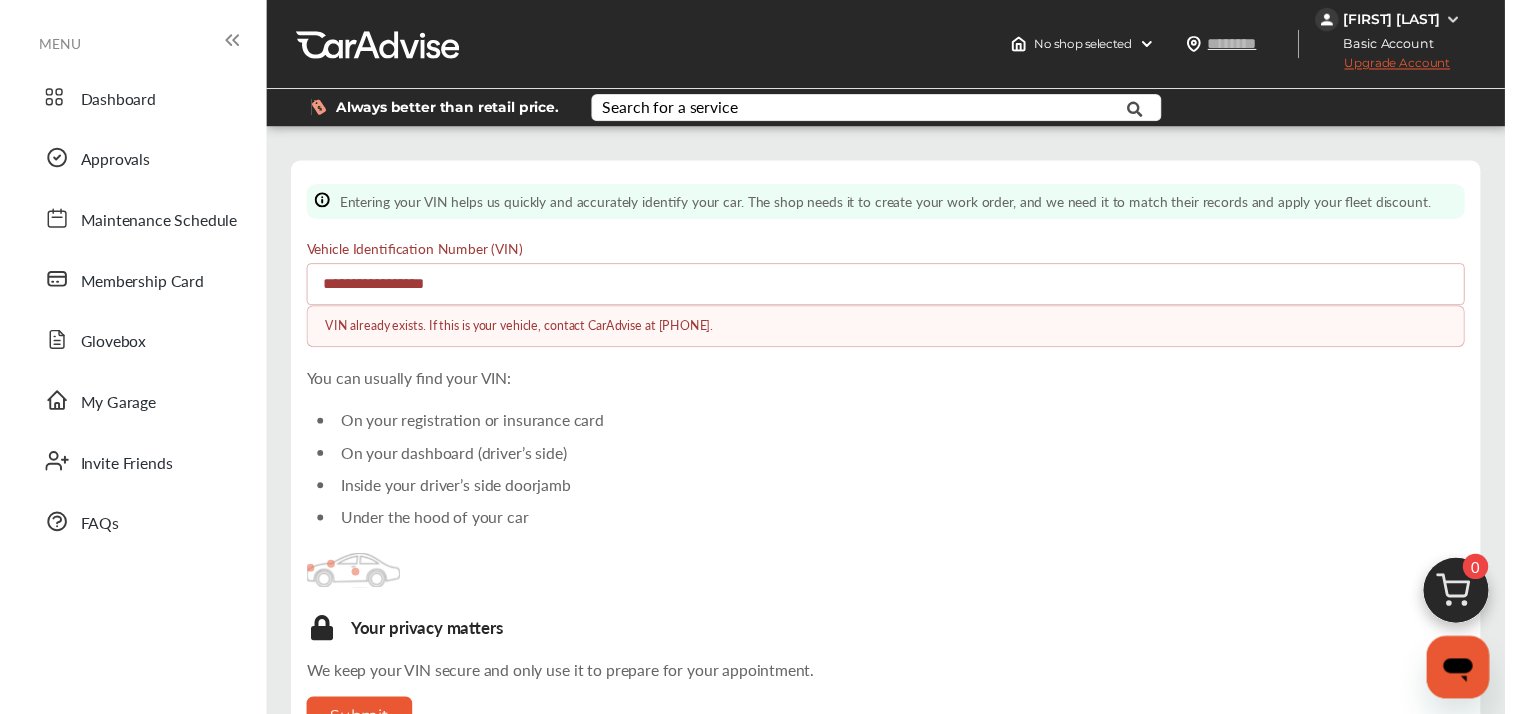 scroll, scrollTop: 100, scrollLeft: 0, axis: vertical 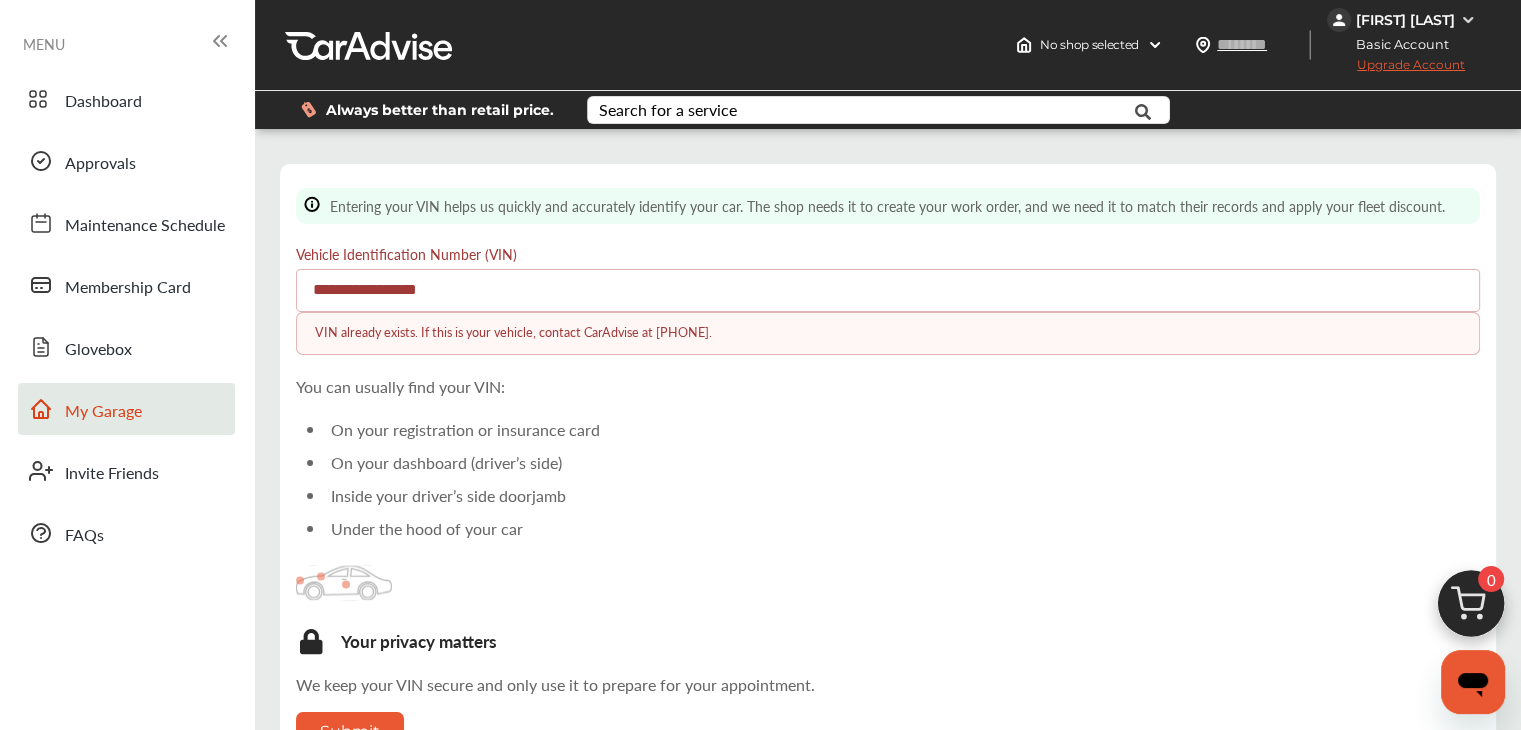 click on "My Garage" at bounding box center [103, 412] 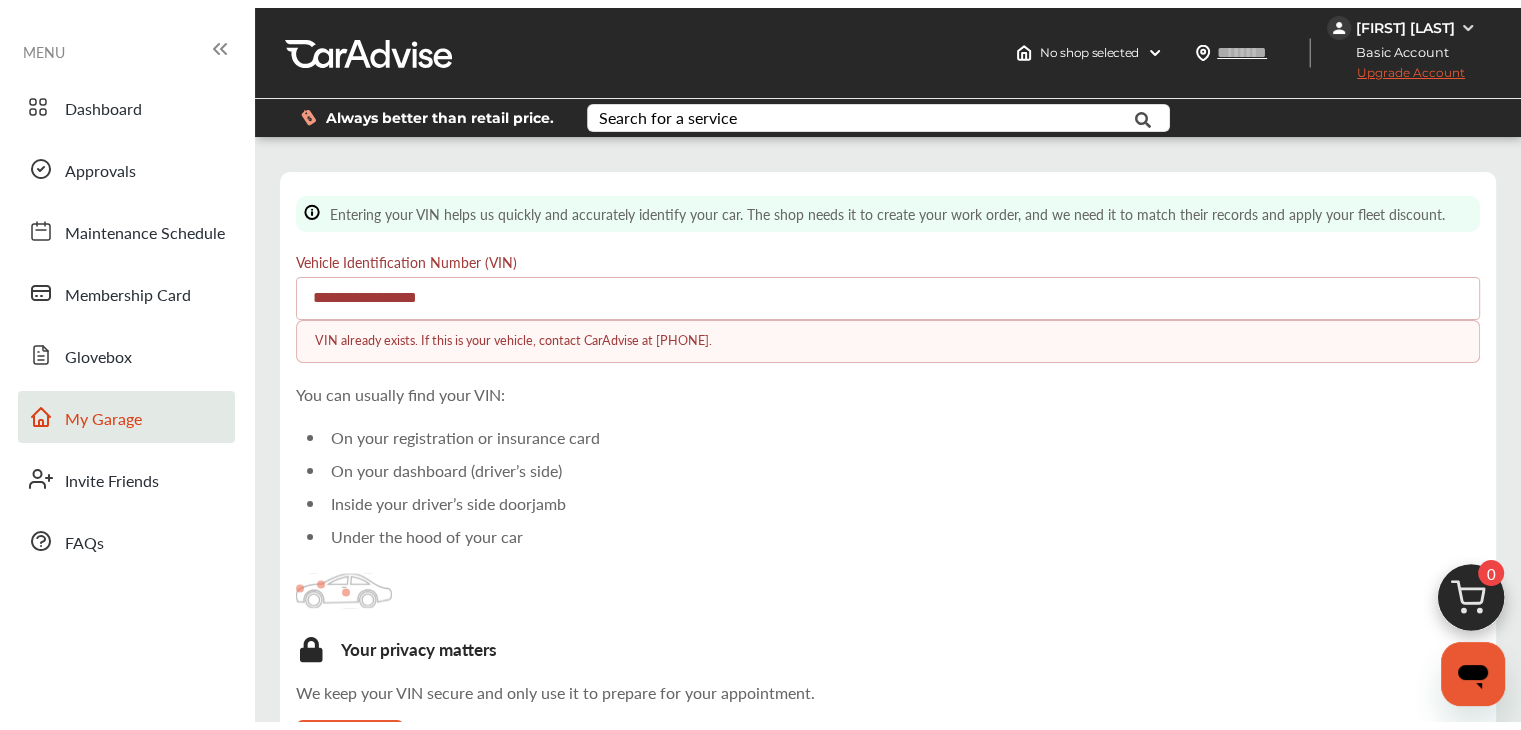 scroll, scrollTop: 0, scrollLeft: 0, axis: both 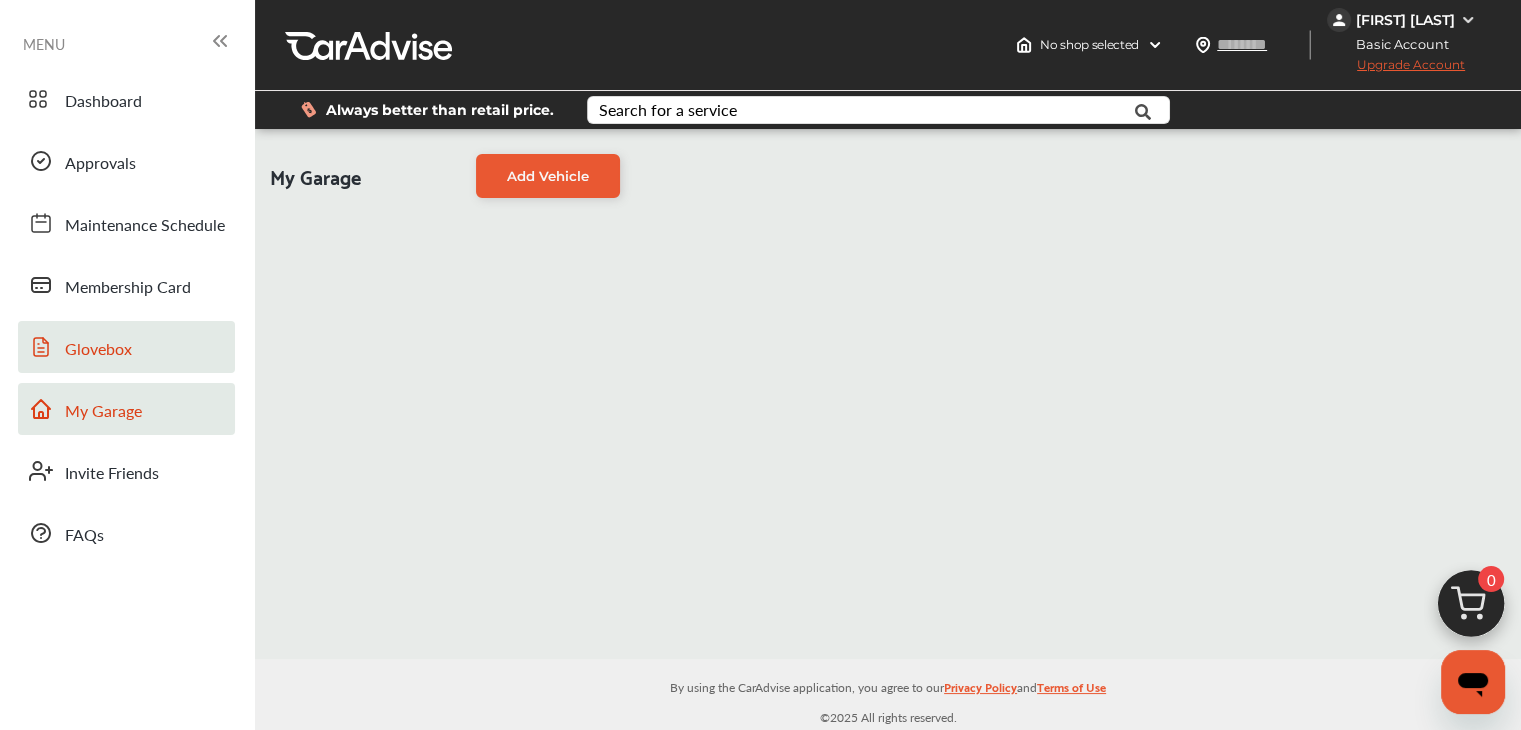 click on "Glovebox" at bounding box center (126, 347) 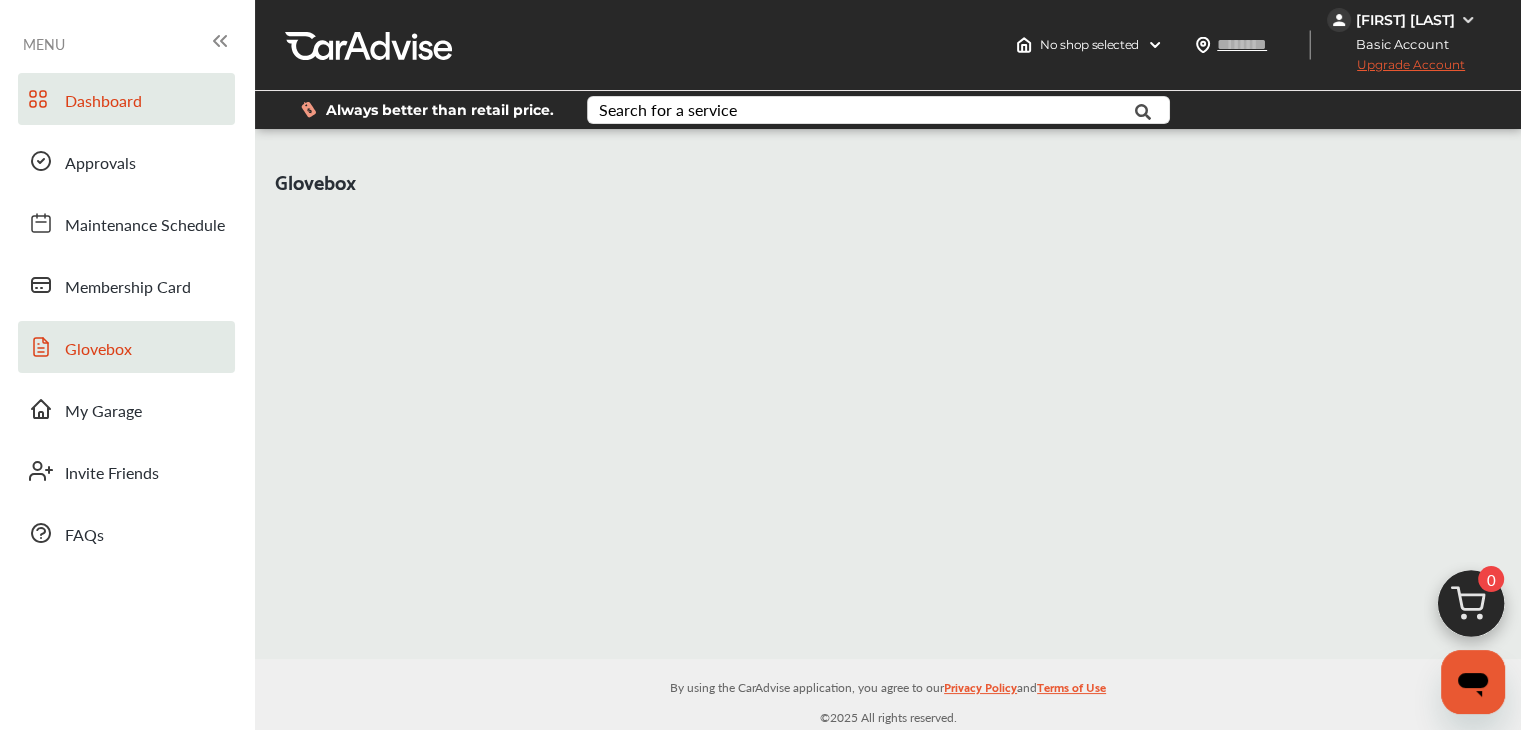 click on "Dashboard" at bounding box center (103, 102) 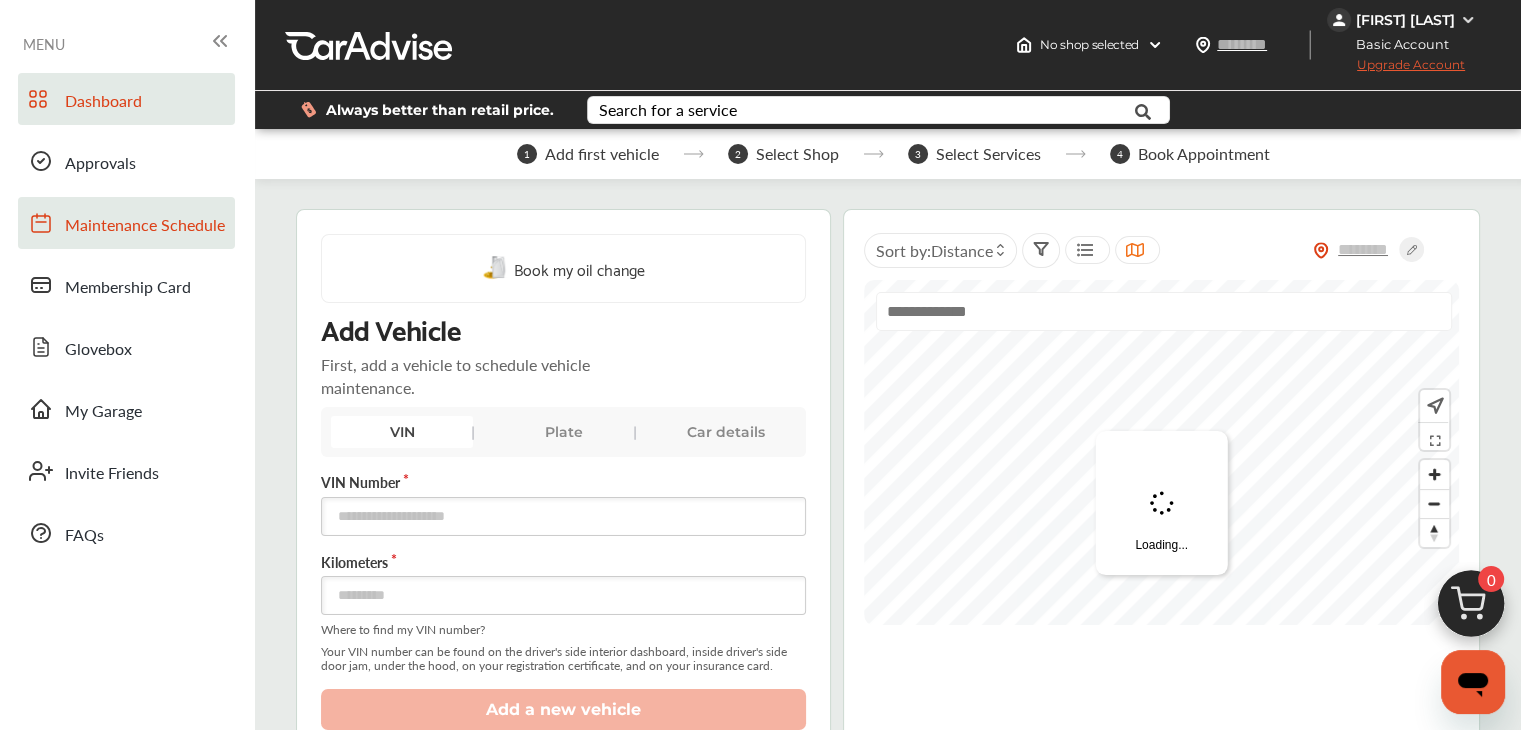 scroll, scrollTop: 0, scrollLeft: 0, axis: both 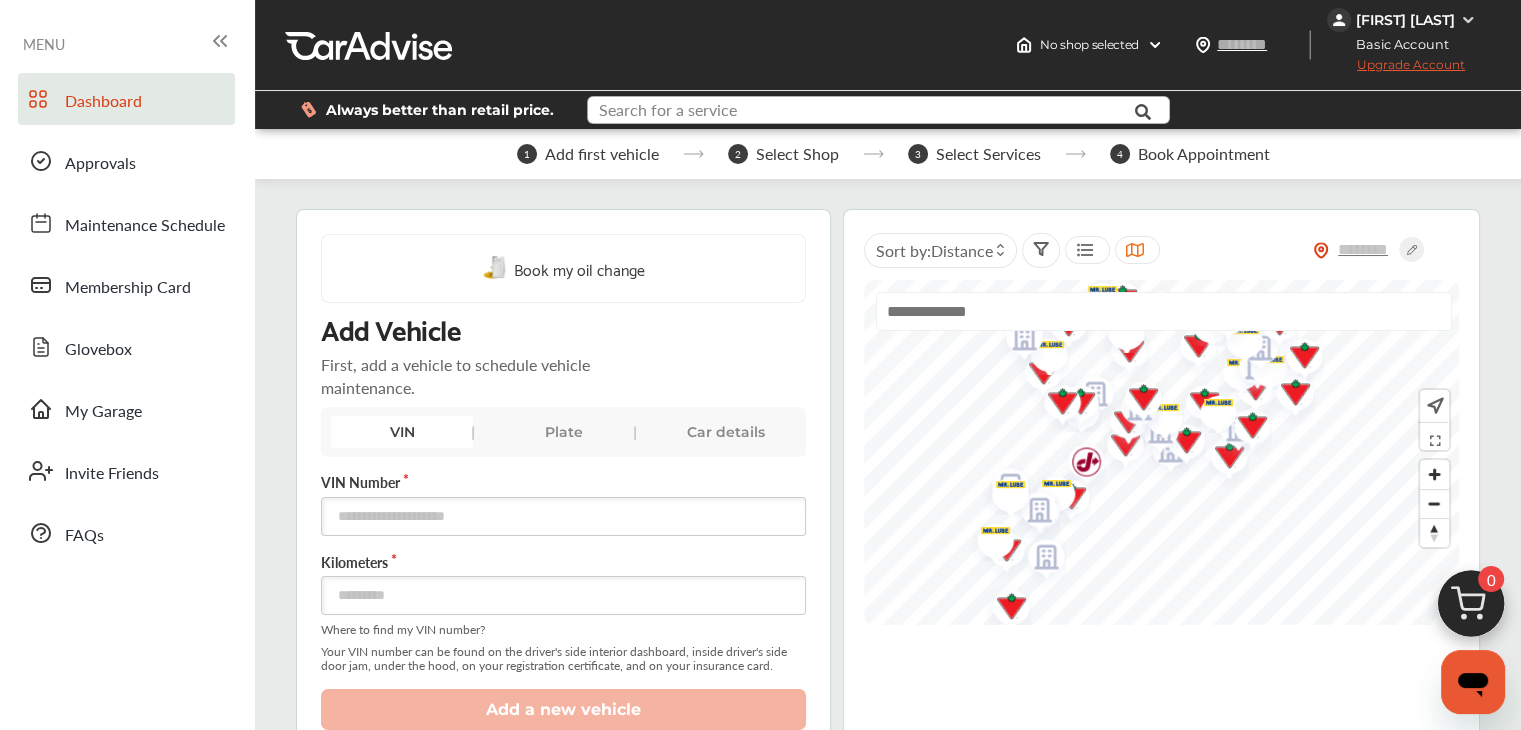 click at bounding box center [860, 112] 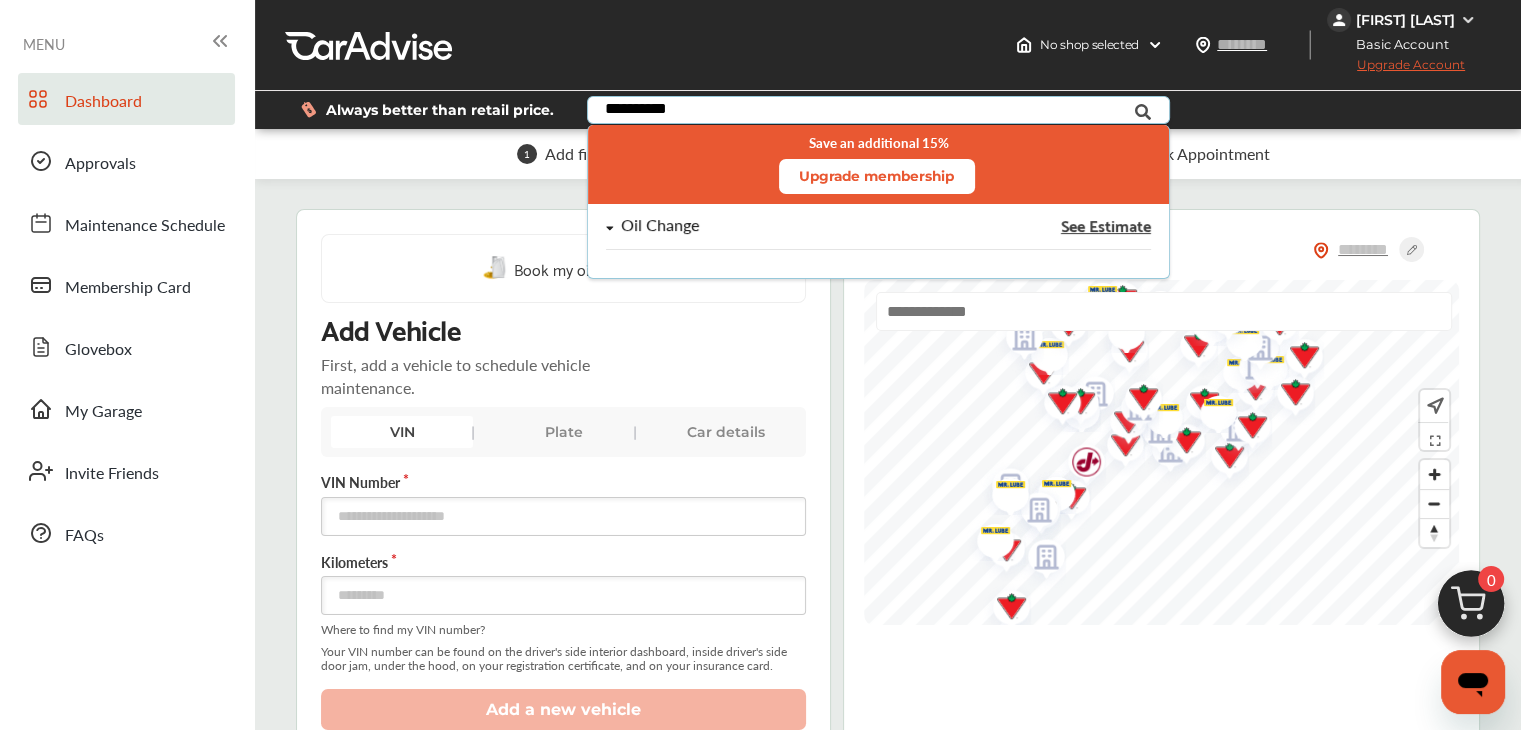 type on "**********" 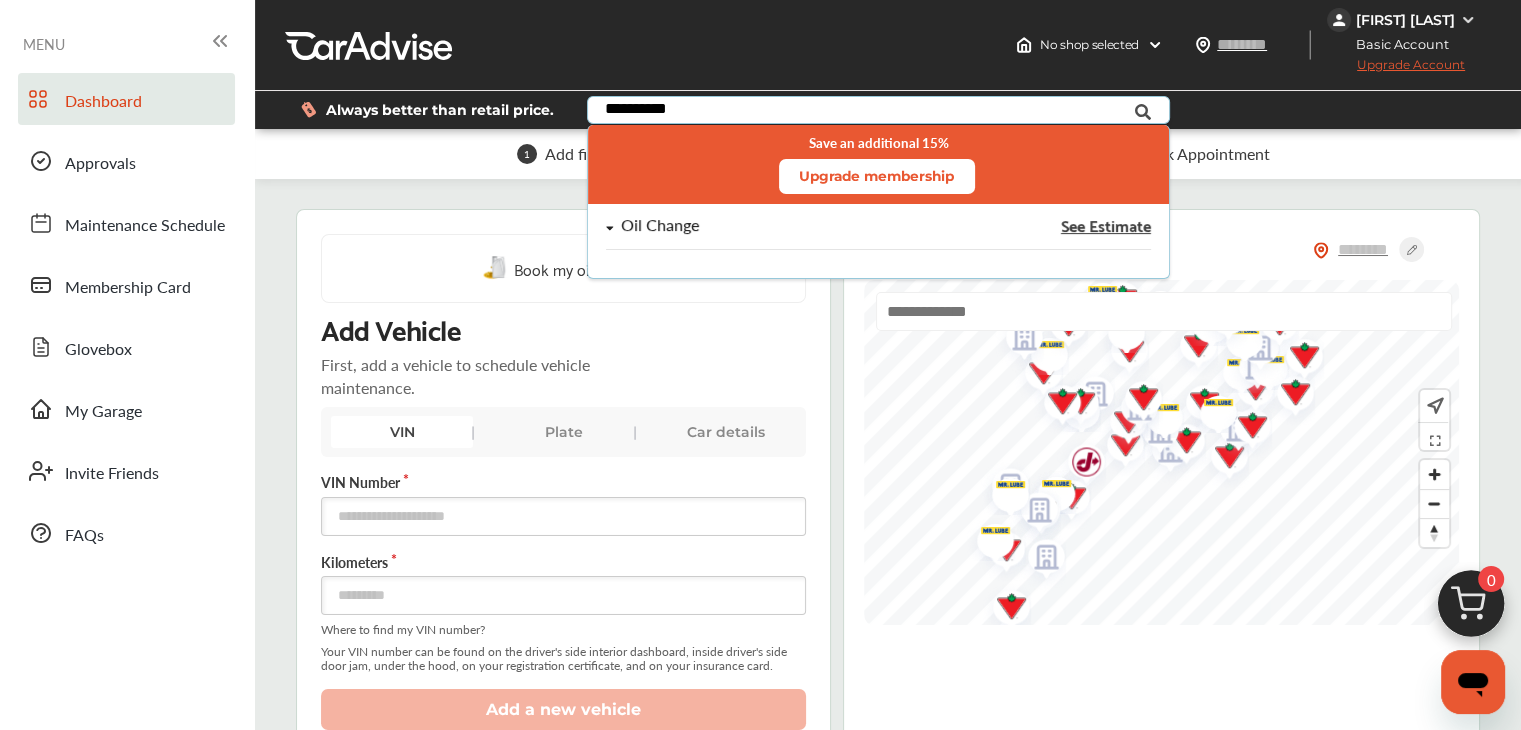 click on "Oil Change" at bounding box center (796, 225) 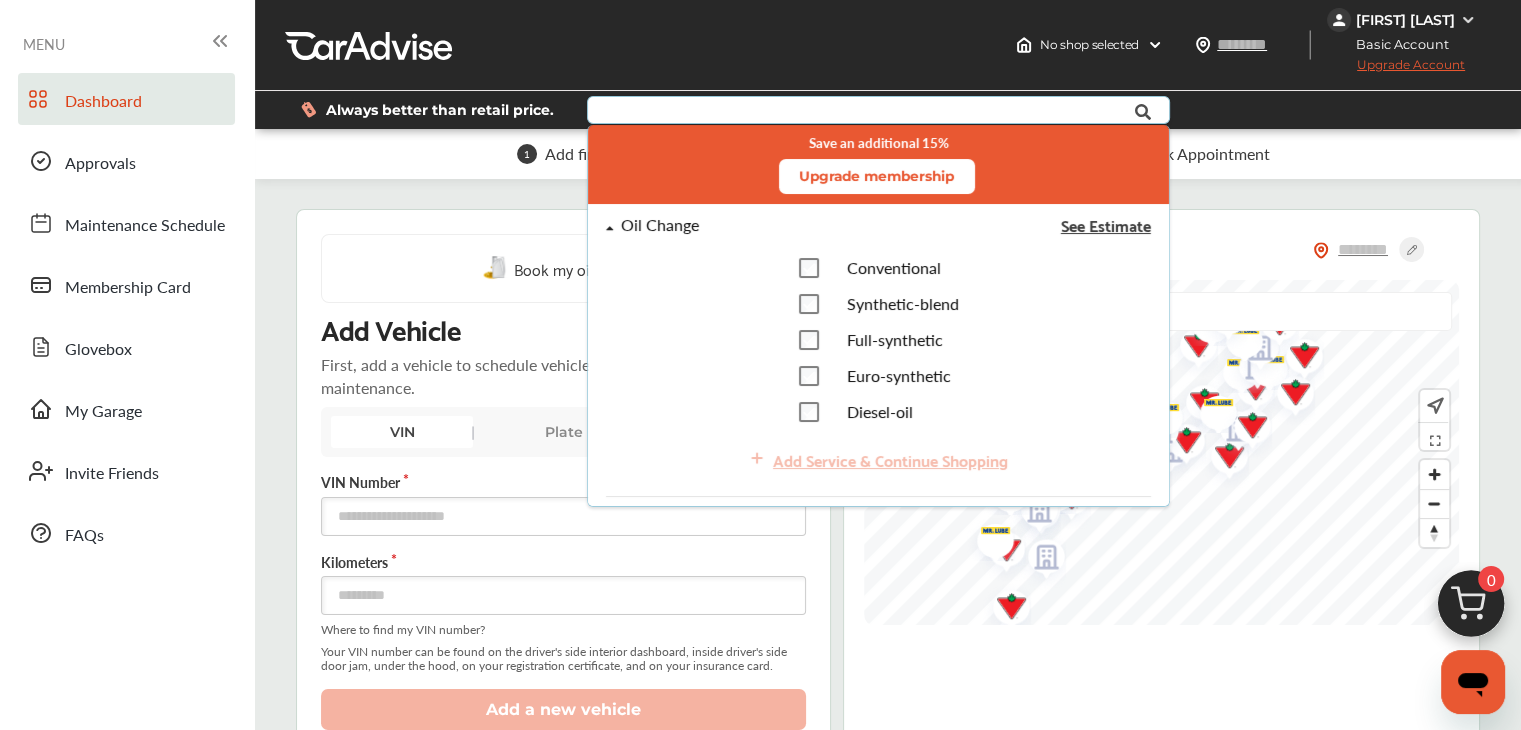 click on "Synthetic-blend" at bounding box center [902, 303] 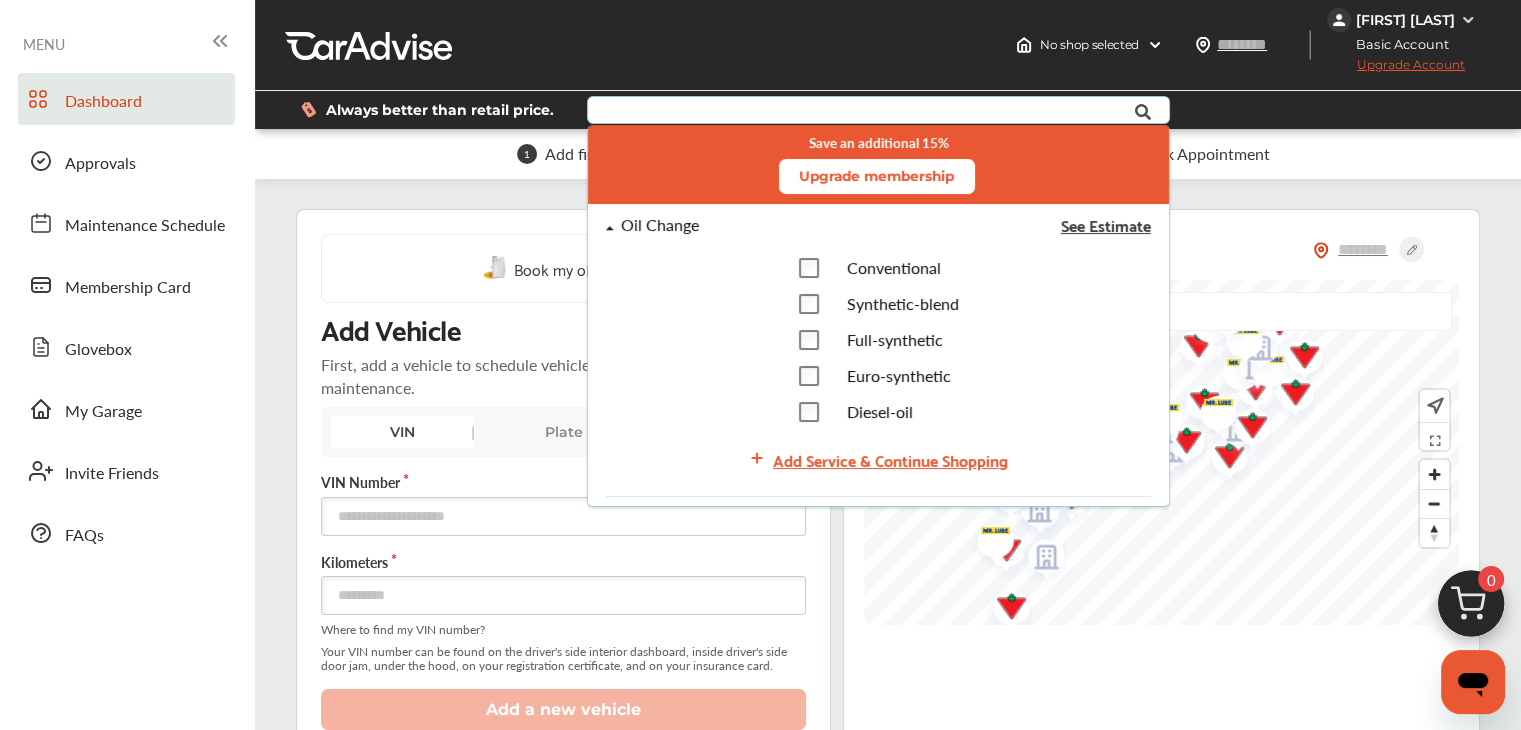 click on "Full-synthetic" at bounding box center [894, 339] 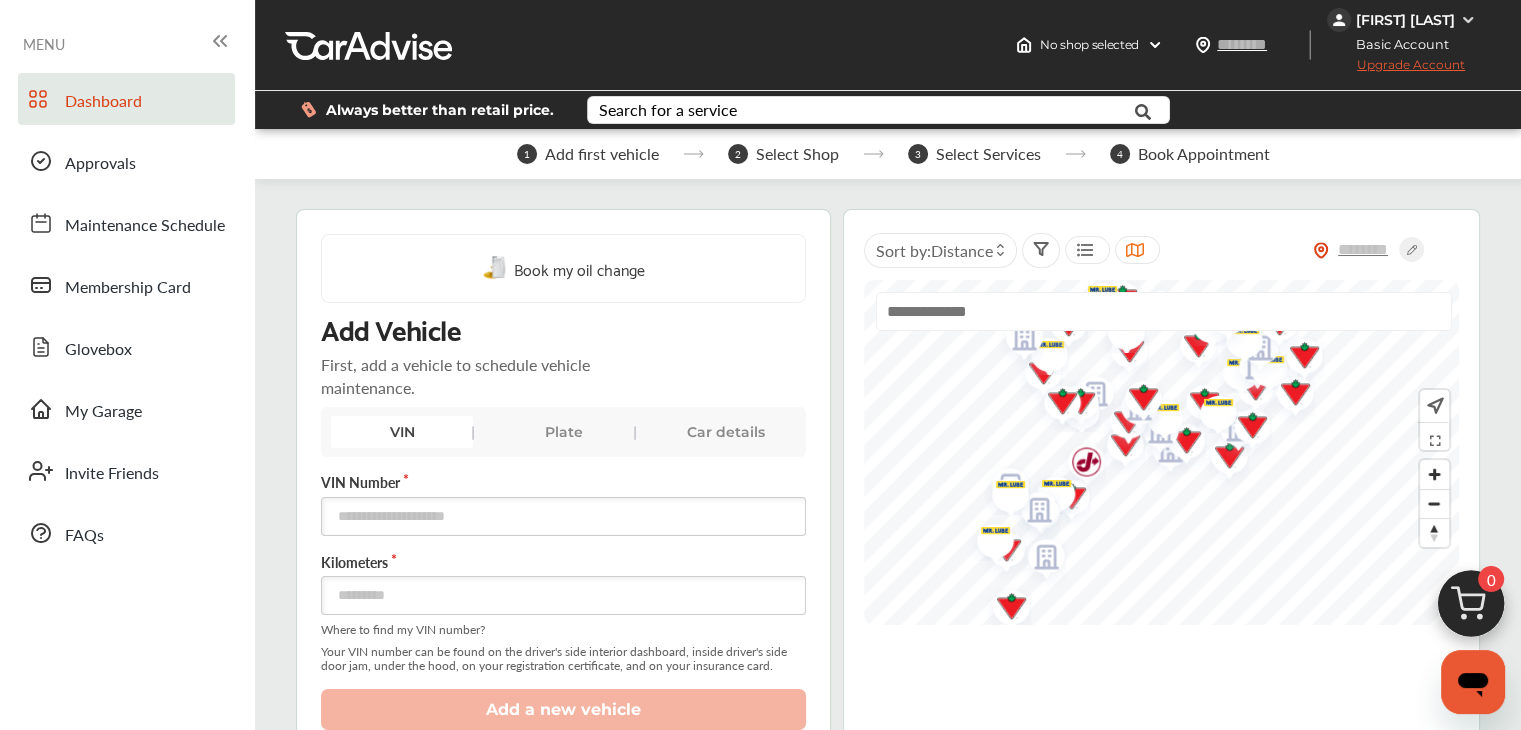 click on "Add first vehicle 2 Select Shop 3 Select Services 4 Book Appointment Book my oil change Add Vehicle First, add a vehicle to schedule vehicle maintenance. VIN Plate Car details VIN Number Kilometers Where to find my VIN number? Your VIN number can be found on the driver's side interior dashboard, inside driver's side door jam, under the hood, on your registration certificate, and on your insurance card. Add a new vehicle
Sort by :  Distance
Frequently booked services See all Oil Change
.st0{fill:#FA4A1C;}
Add vehicle to see the price Add to Cart Wheel Balance
.st0{fill:#FA4A1C;}
Add vehicle to see the price Add to Cart Wheel Alignment
.st0{fill:#FA4A1C;}
From  CA$75.00 - CA$150.00 Add to Cart Tire Rotation
.st0{fill:#FA4A1C;}
Add vehicle to see the price Add to Cart Tire Install / Swap Tires
.st0{fill:#FA4A1C;}
Add vehicle to see the price Add to Cart Brake Pads Replacement
.st0{fill:#FA4A1C;}" at bounding box center (888, 1439) 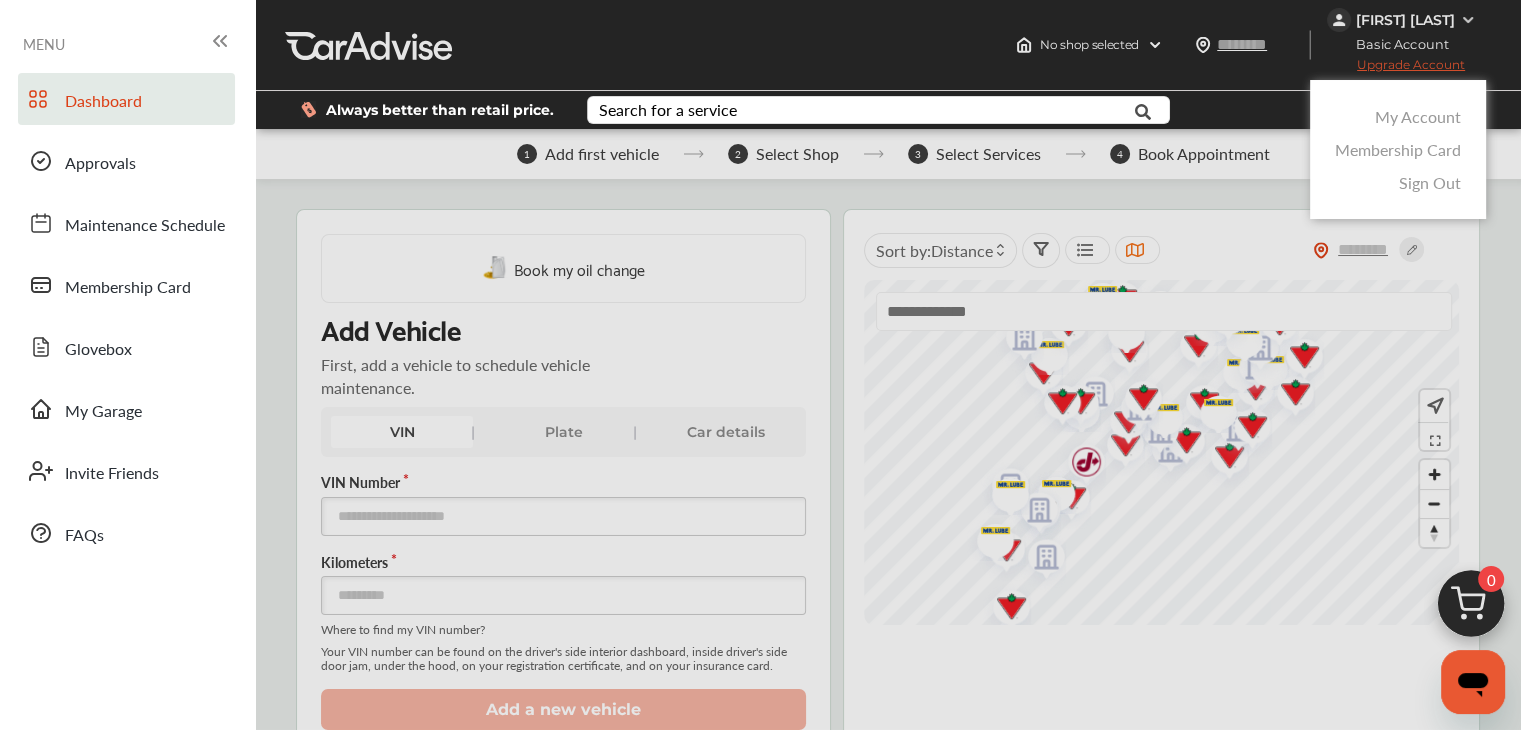 click on "My Account" at bounding box center [1418, 116] 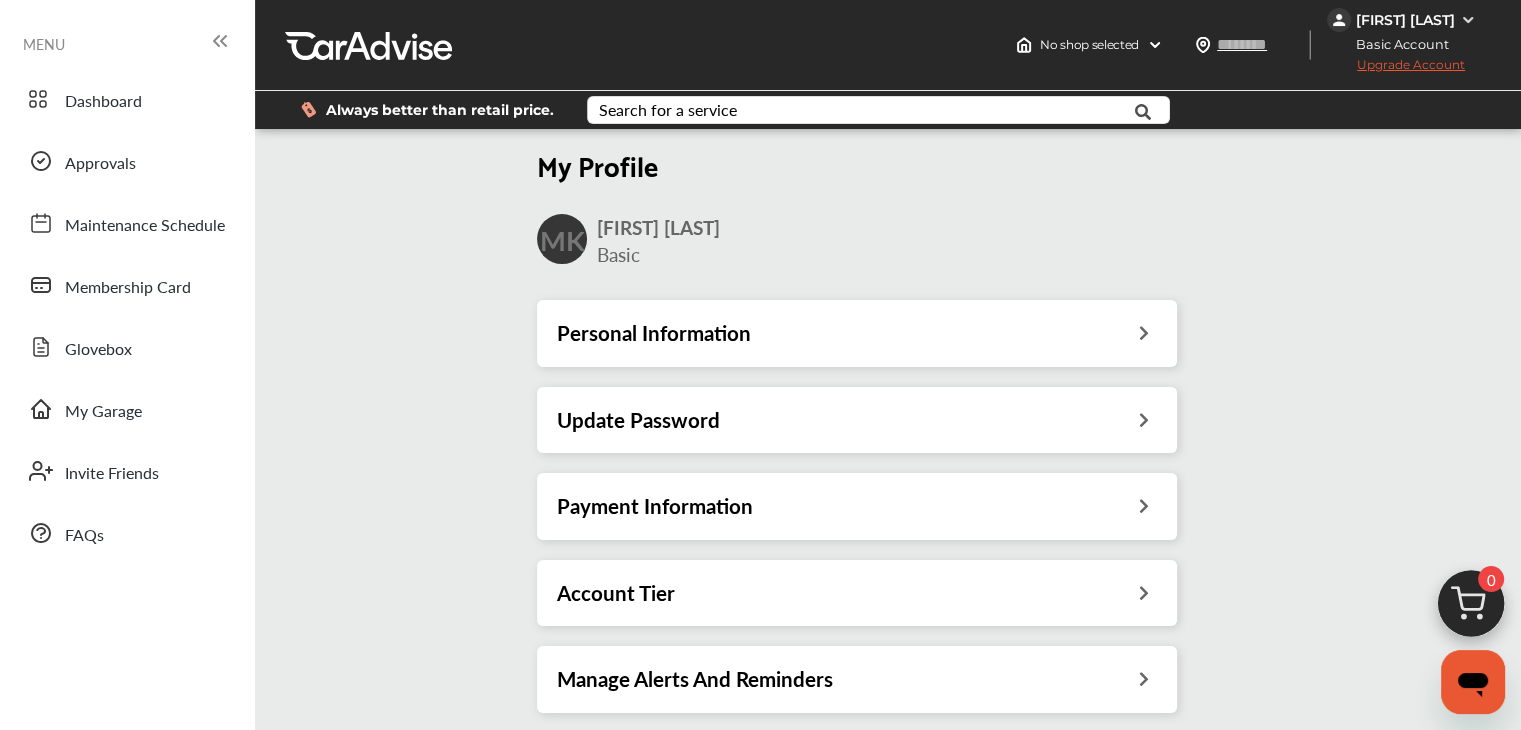click on "Personal Information" at bounding box center (654, 333) 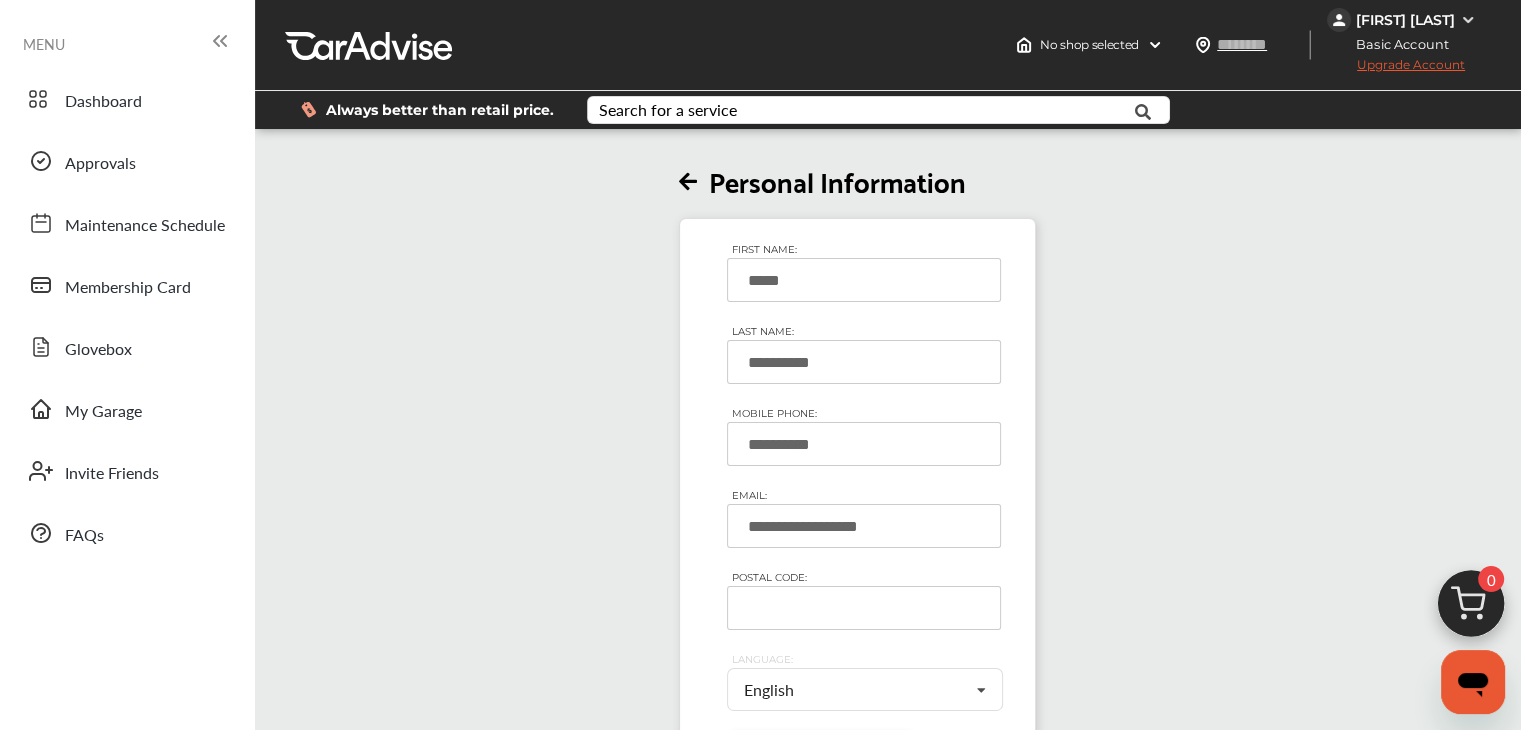 scroll, scrollTop: 298, scrollLeft: 0, axis: vertical 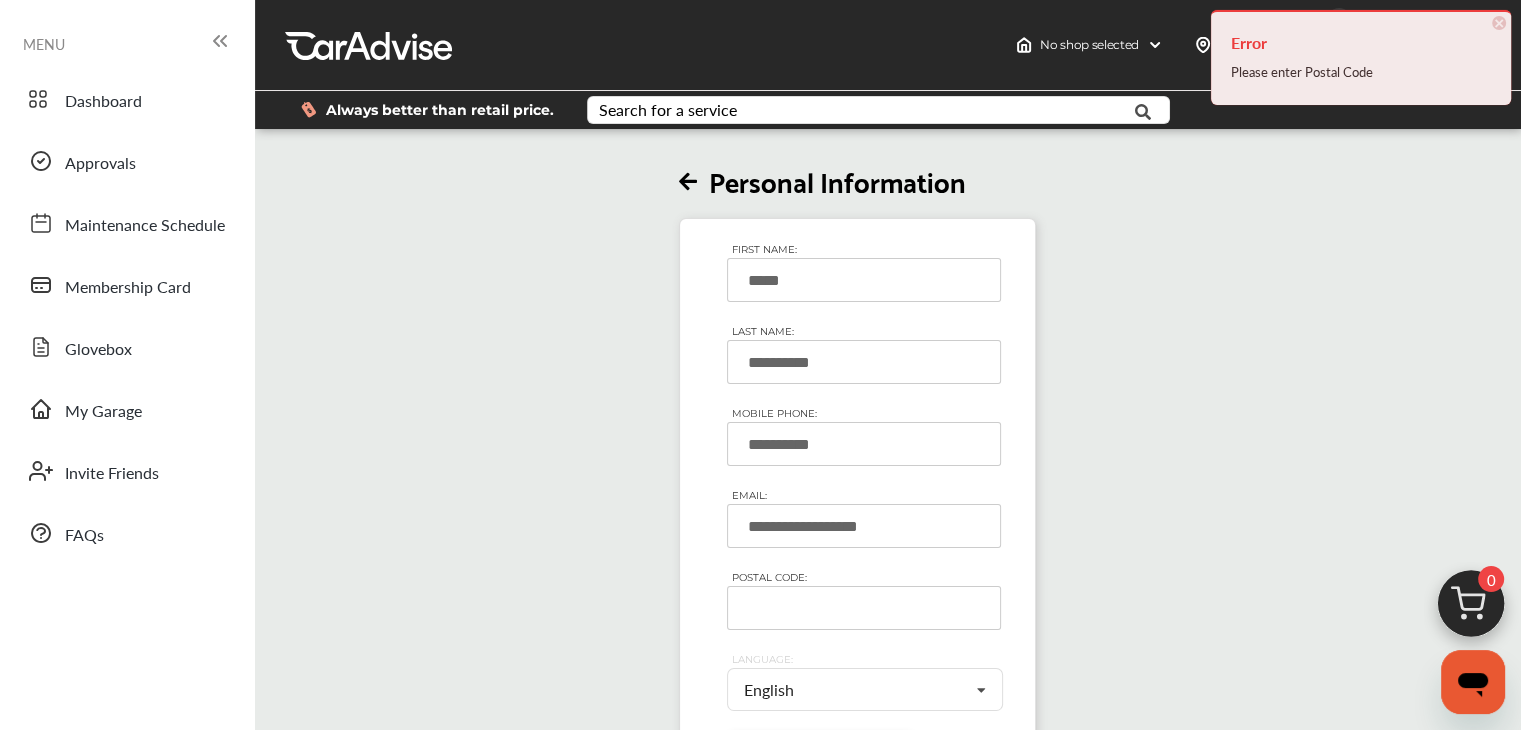 click at bounding box center (688, 182) 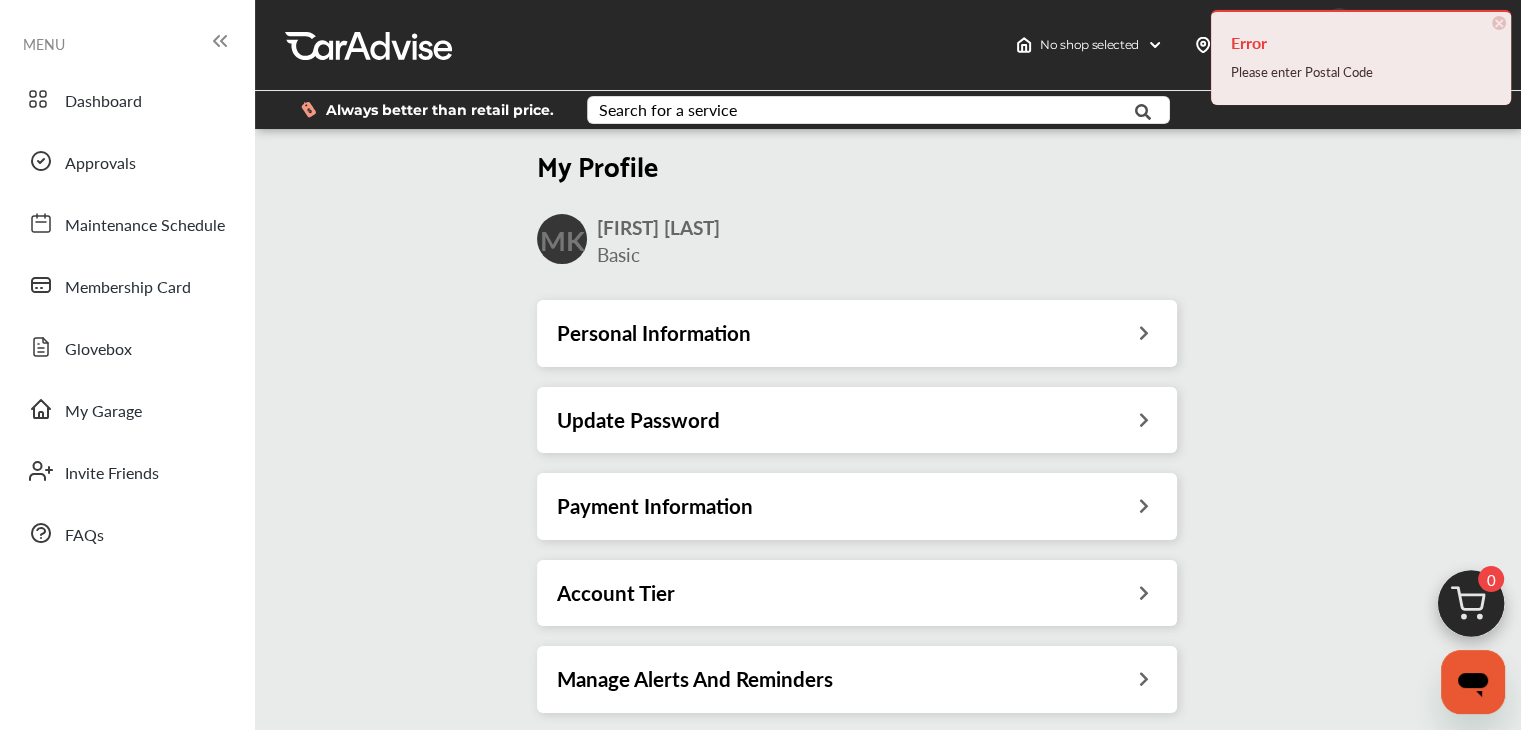 click on "Update Password" at bounding box center (857, 420) 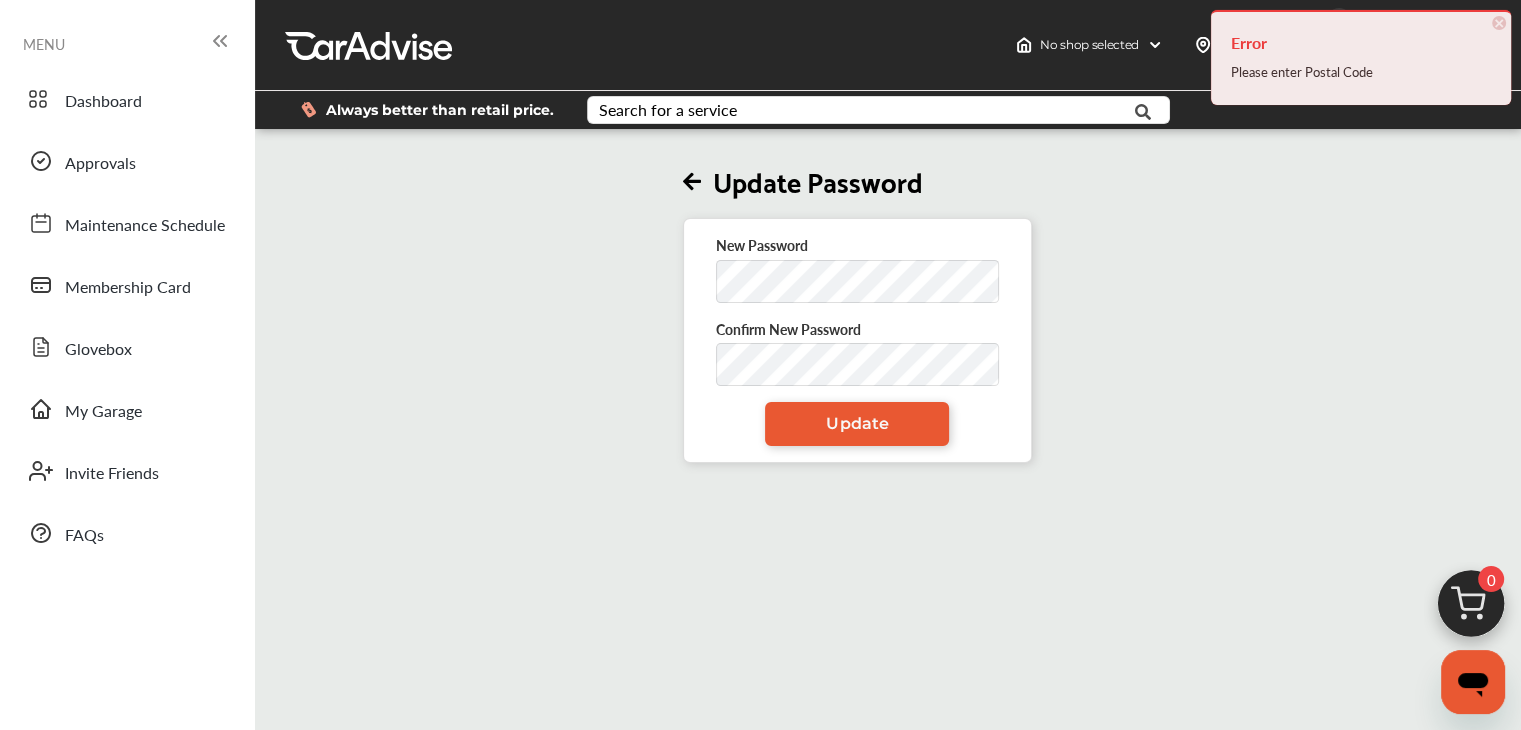 click on "Update Password   New Password Confirm New Password Update" at bounding box center [857, 298] 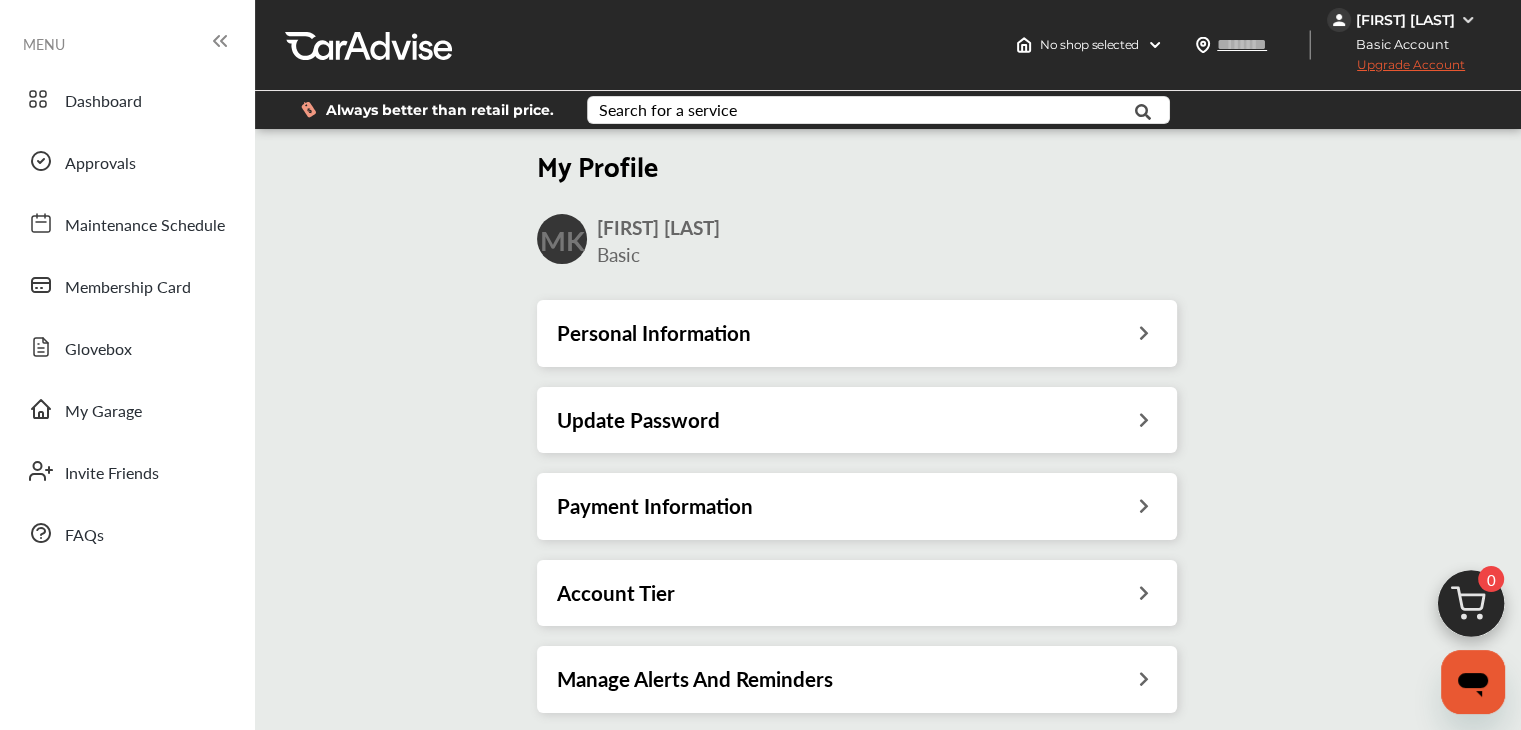 scroll, scrollTop: 200, scrollLeft: 0, axis: vertical 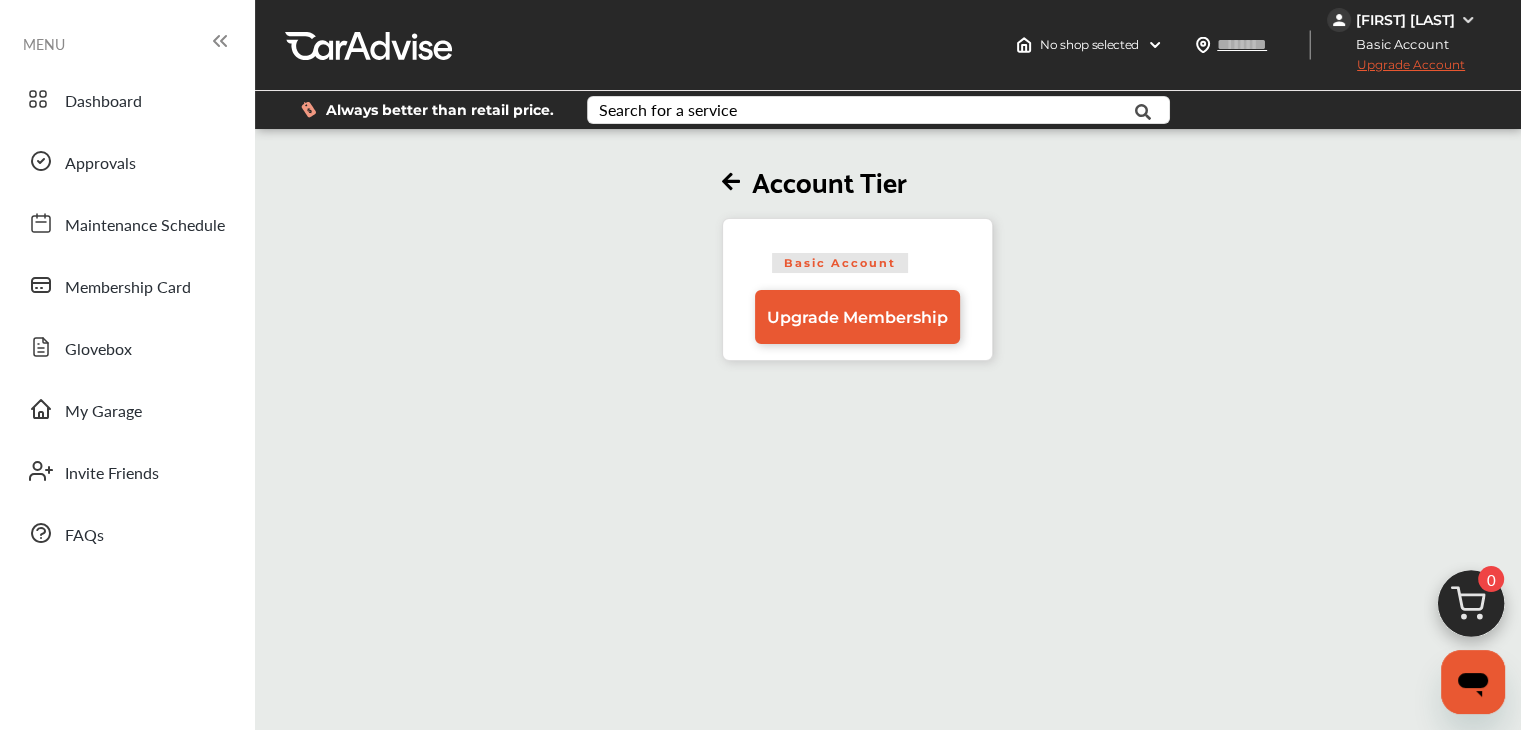 click on "Basic Account" at bounding box center [840, 263] 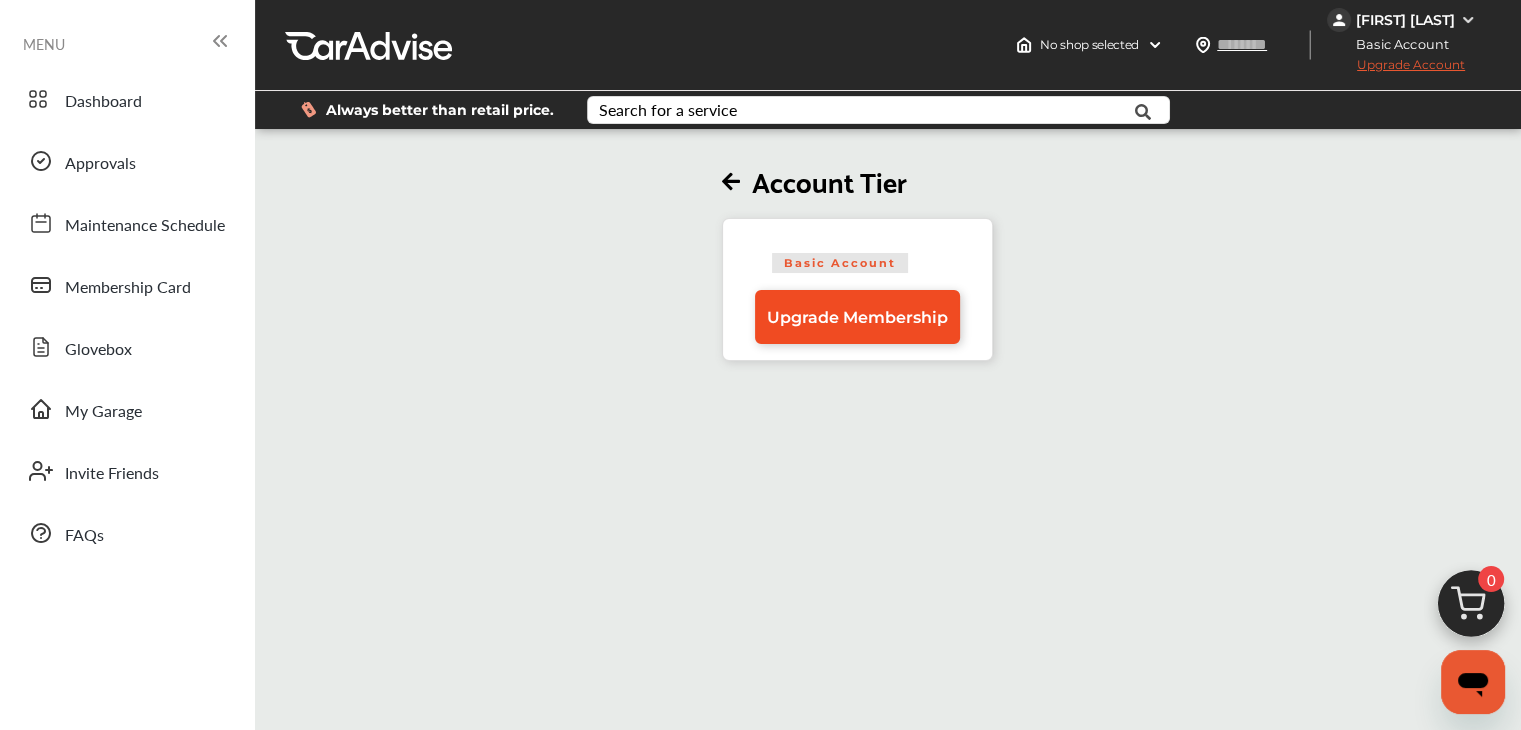 click on "Upgrade Membership" at bounding box center (857, 317) 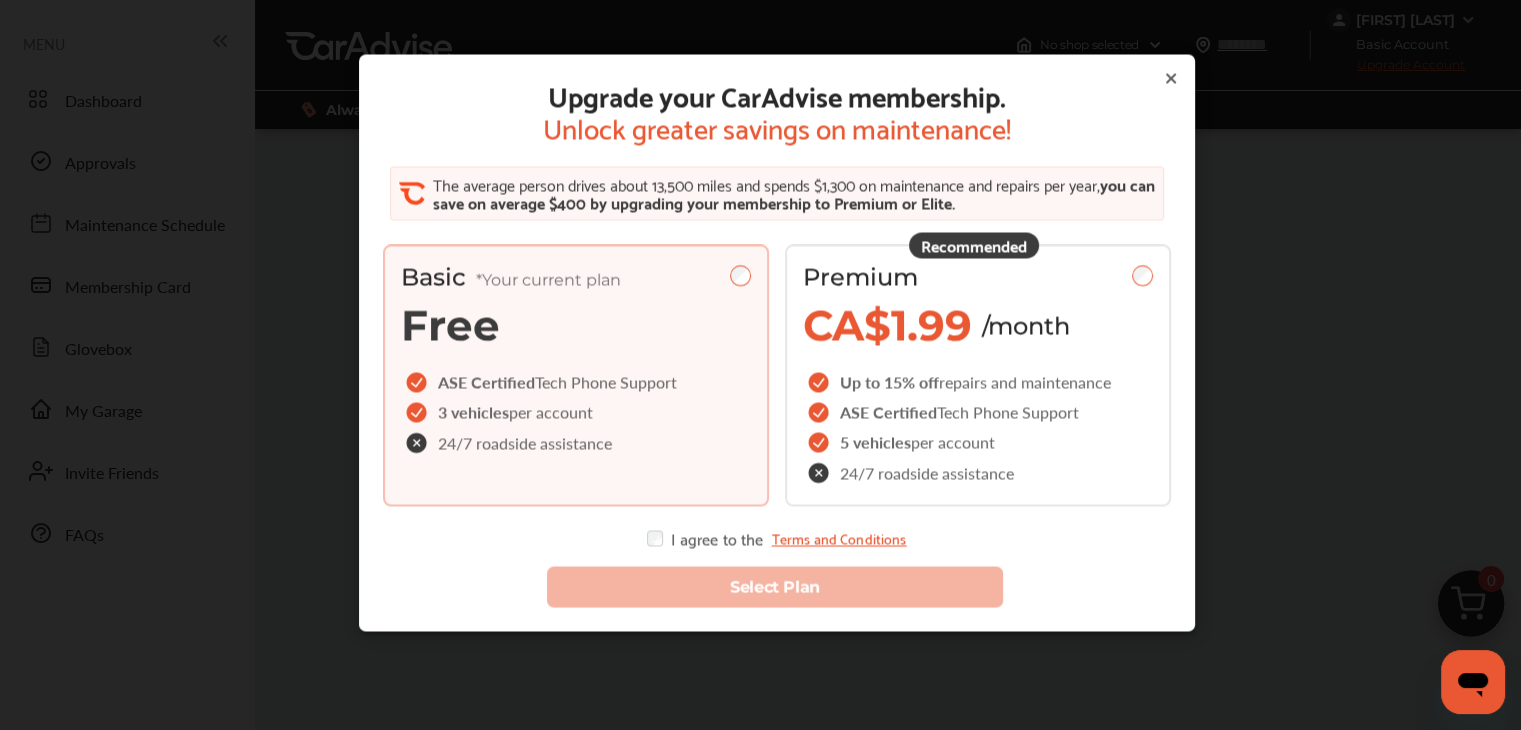 click 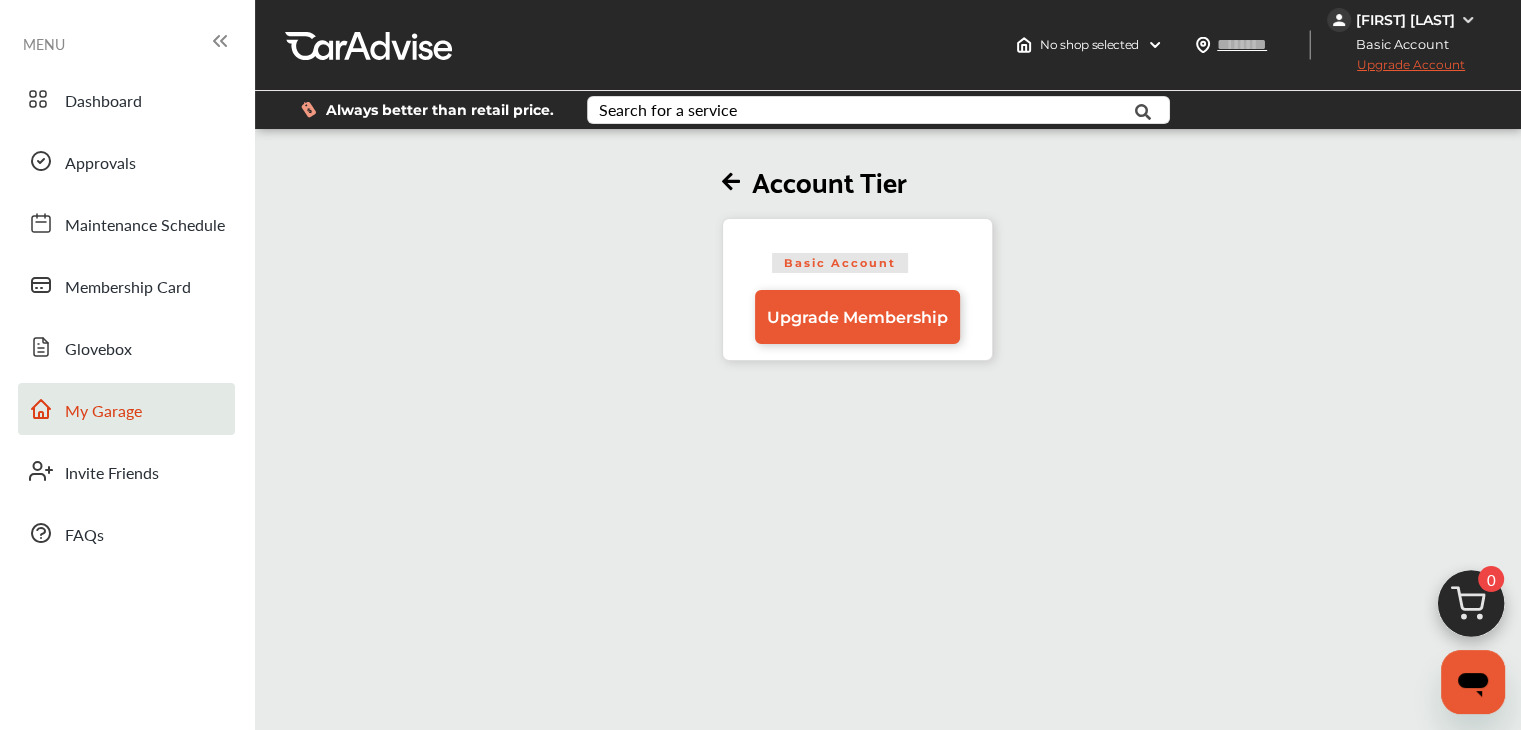 click on "My Garage" at bounding box center (126, 409) 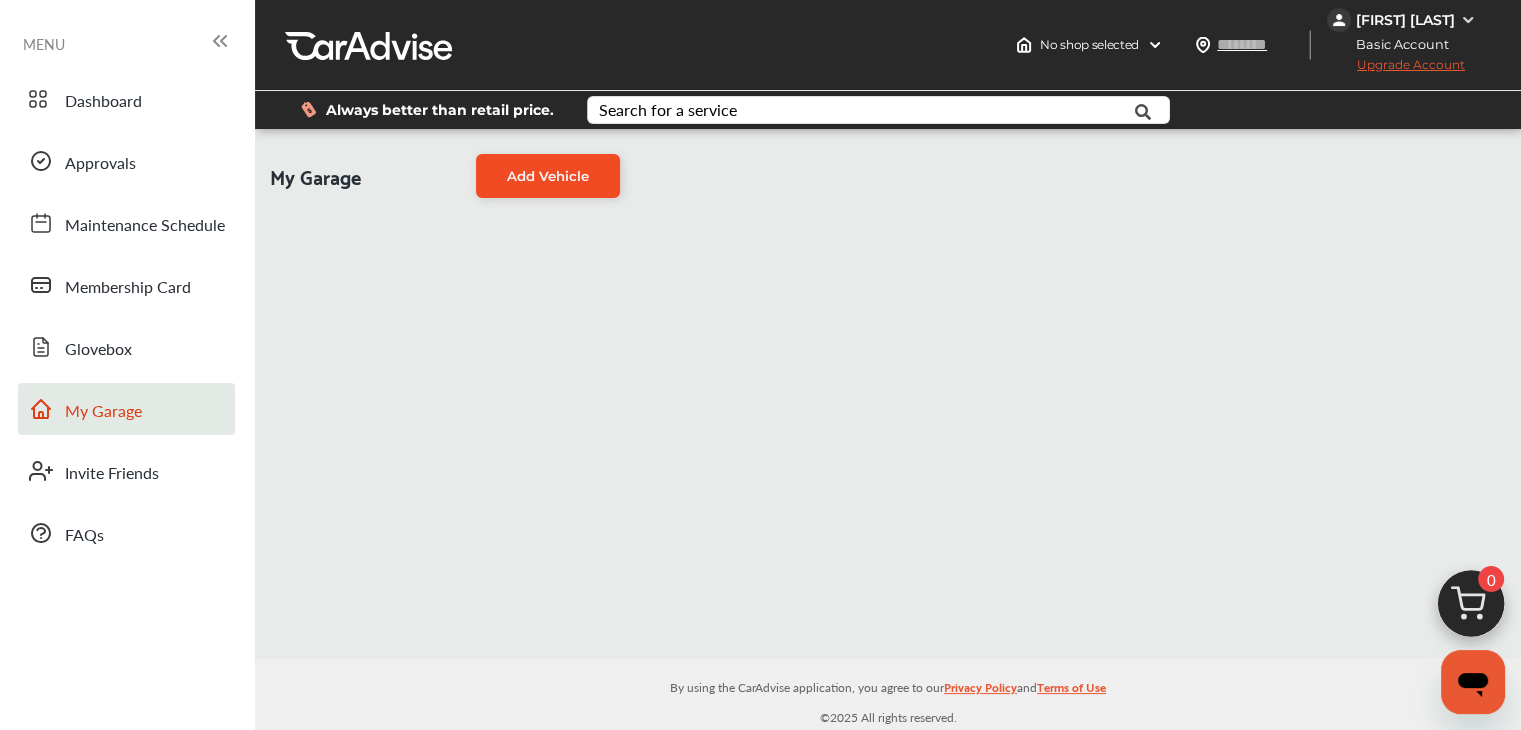 click on "Add Vehicle" at bounding box center [548, 176] 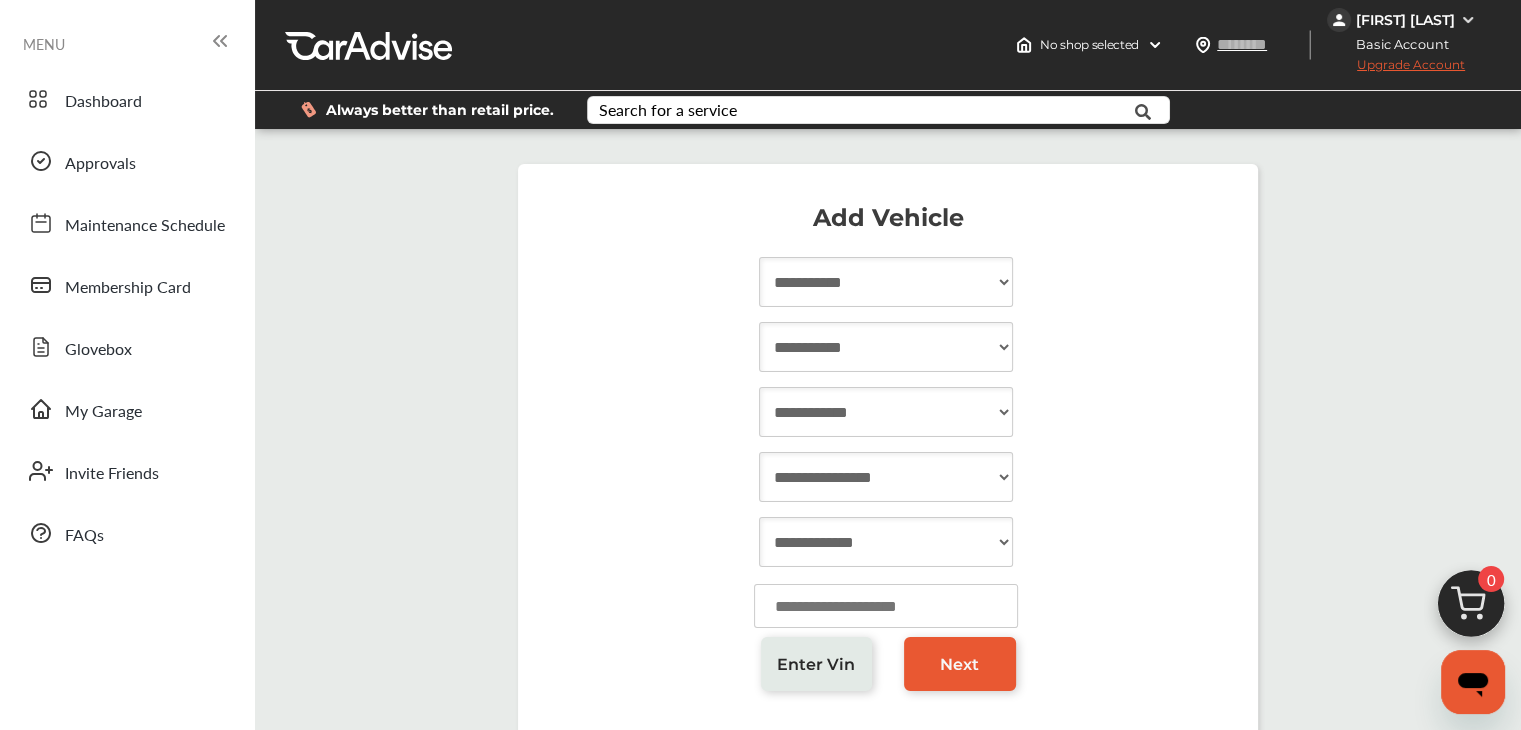 drag, startPoint x: 913, startPoint y: 255, endPoint x: 926, endPoint y: 295, distance: 42.059483 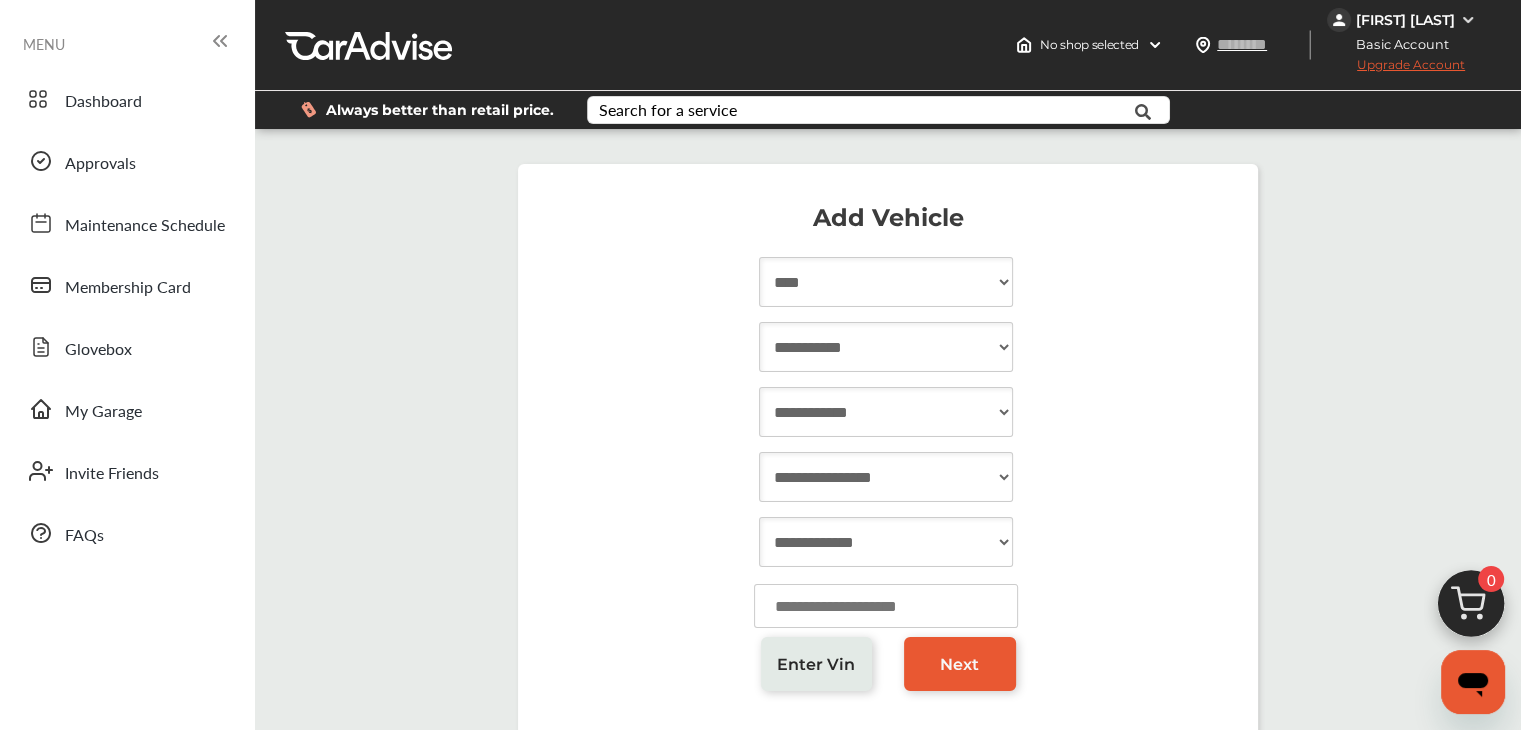 click on "**********" at bounding box center (886, 282) 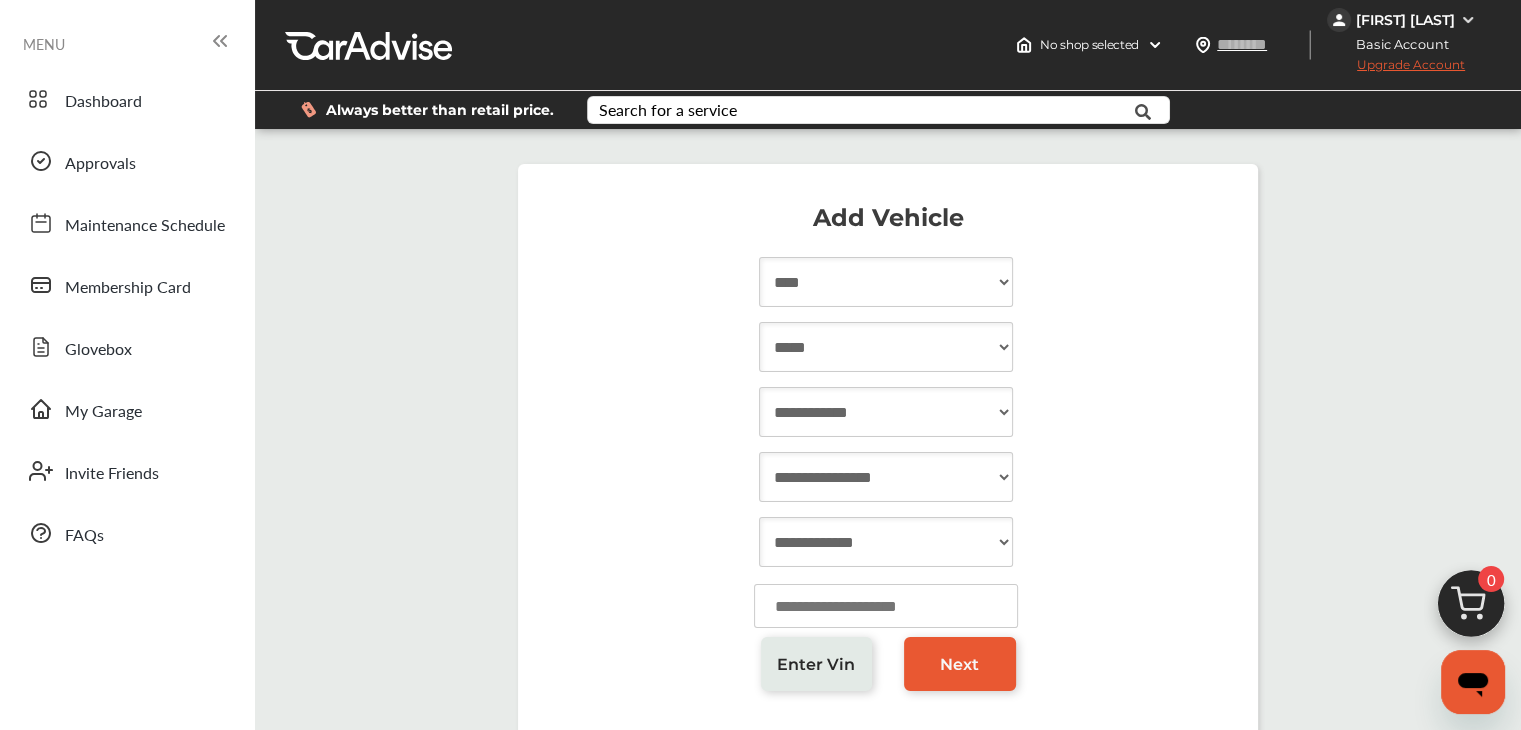 click on "[NUMBER] [STREET], [CITY], [STATE] [ZIP] [COUNTRY] [PHONE]" at bounding box center (886, 347) 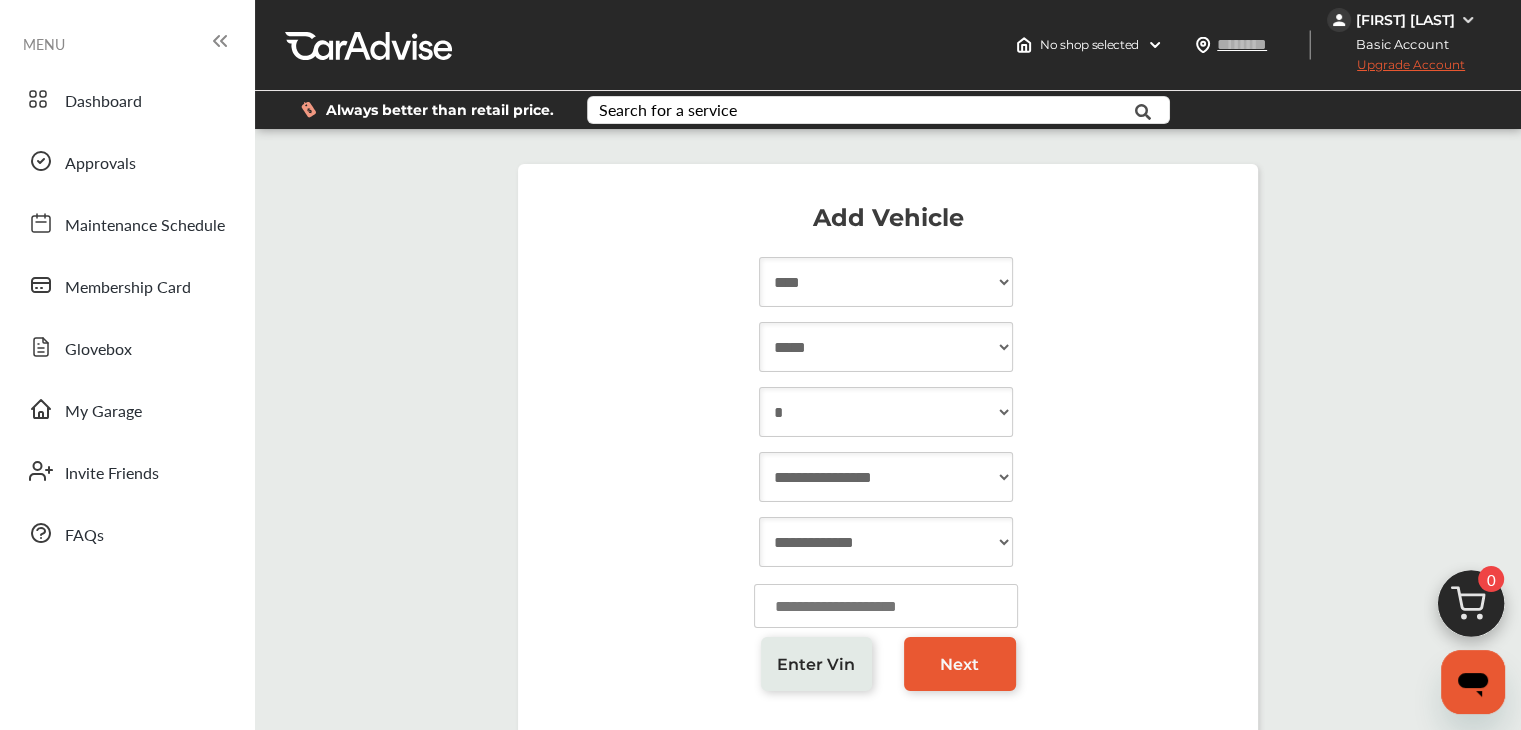 click on "**********" at bounding box center [886, 412] 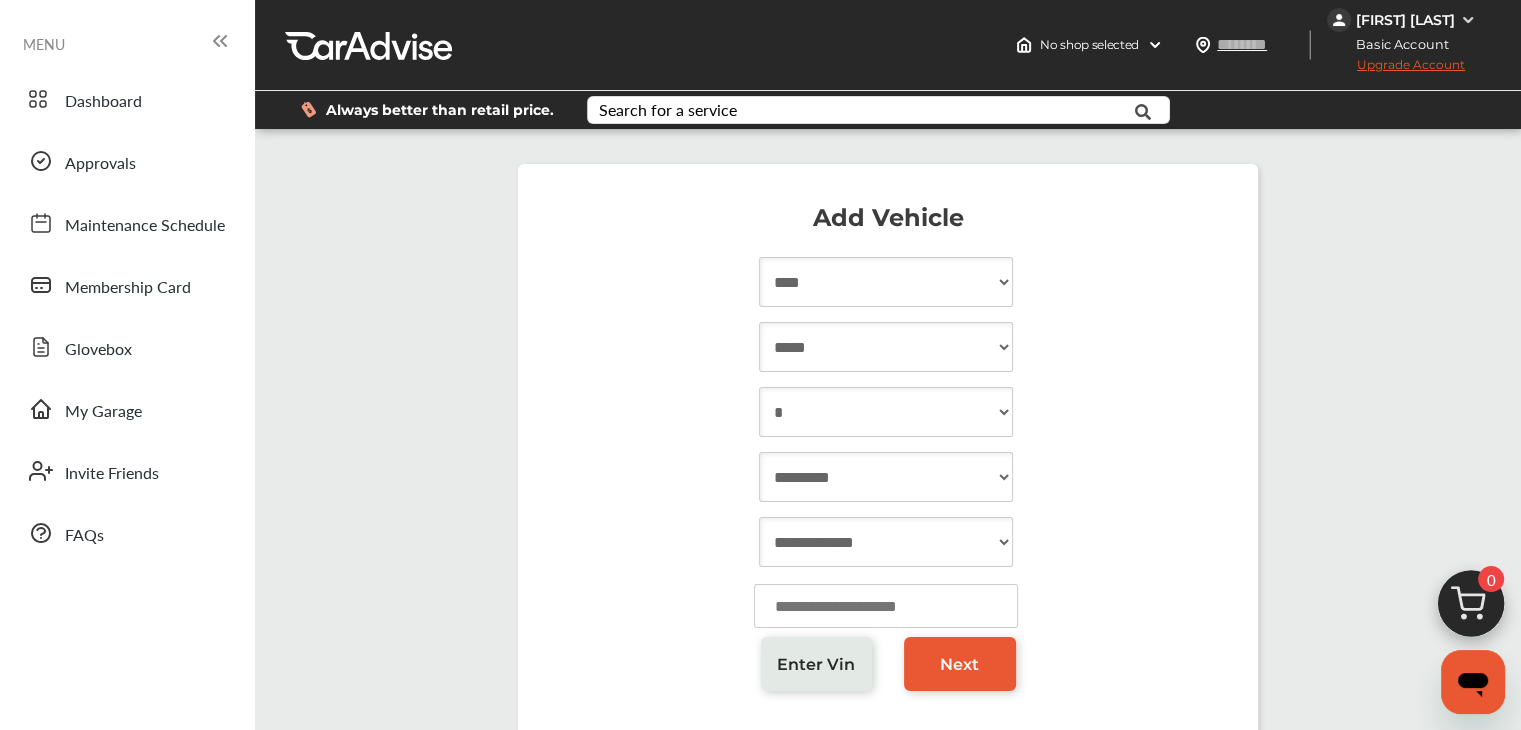 click on "[NUMBER] [STREET], [CITY], [STATE] [ZIP] [COUNTRY] [PHONE]" at bounding box center (886, 477) 